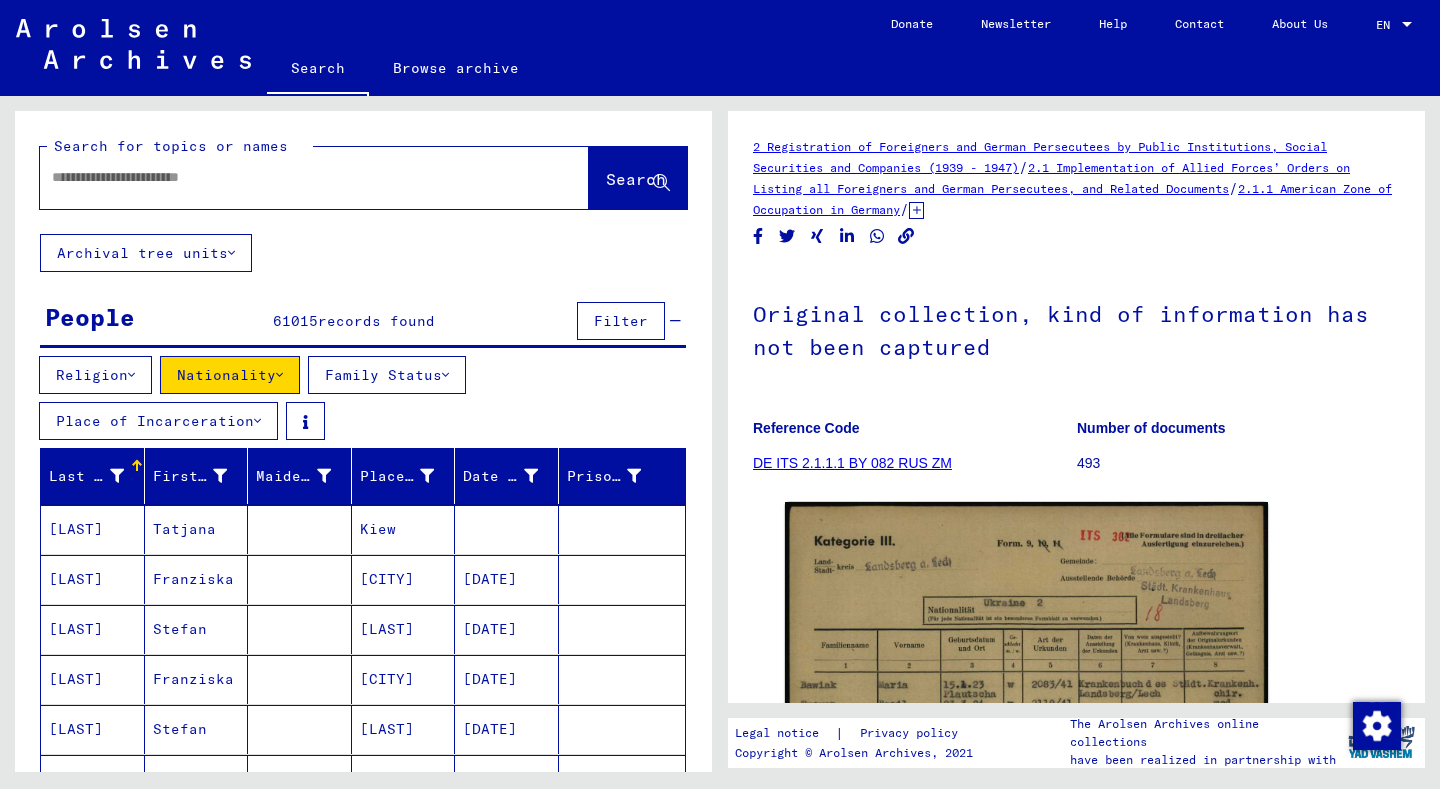 scroll, scrollTop: 0, scrollLeft: 0, axis: both 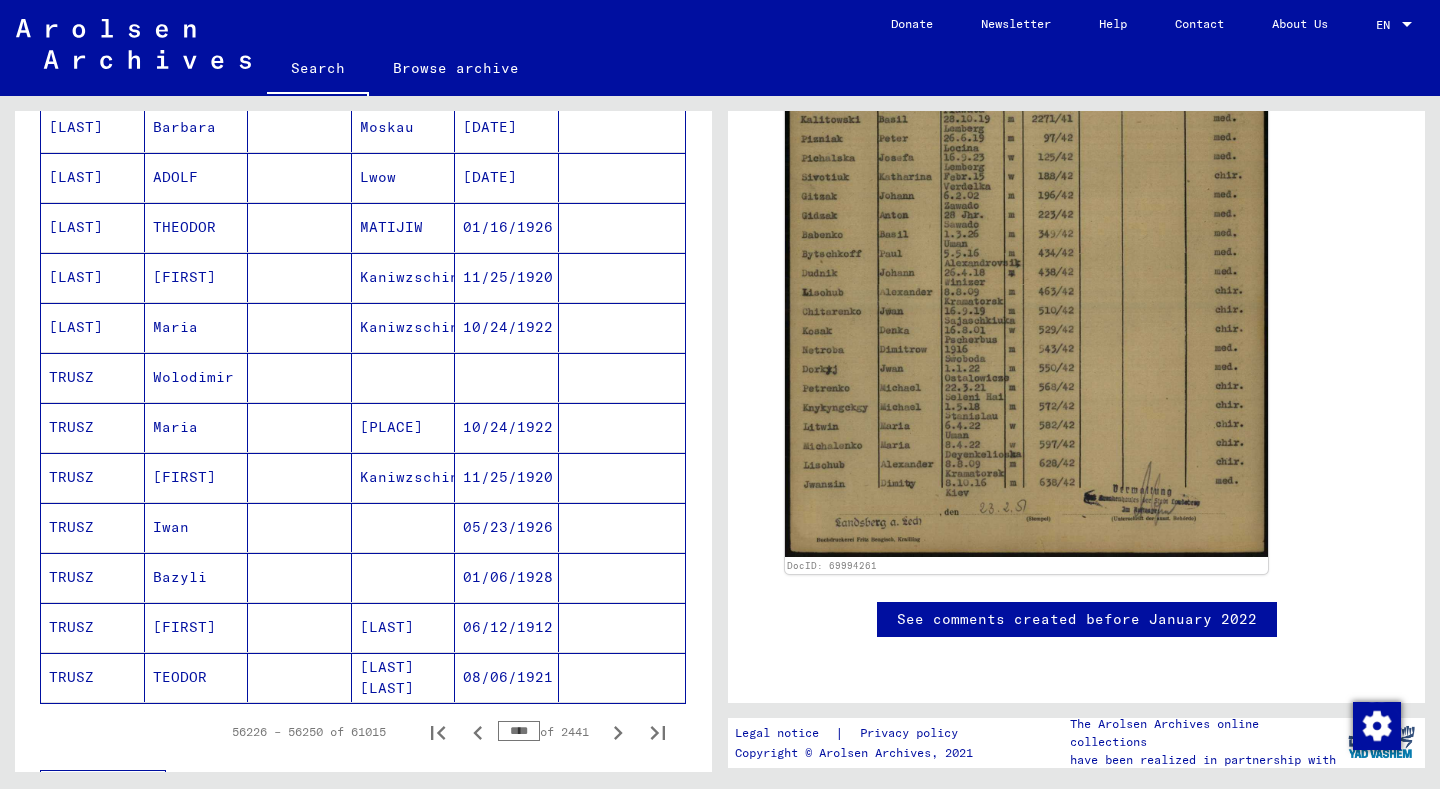 click at bounding box center (507, 427) 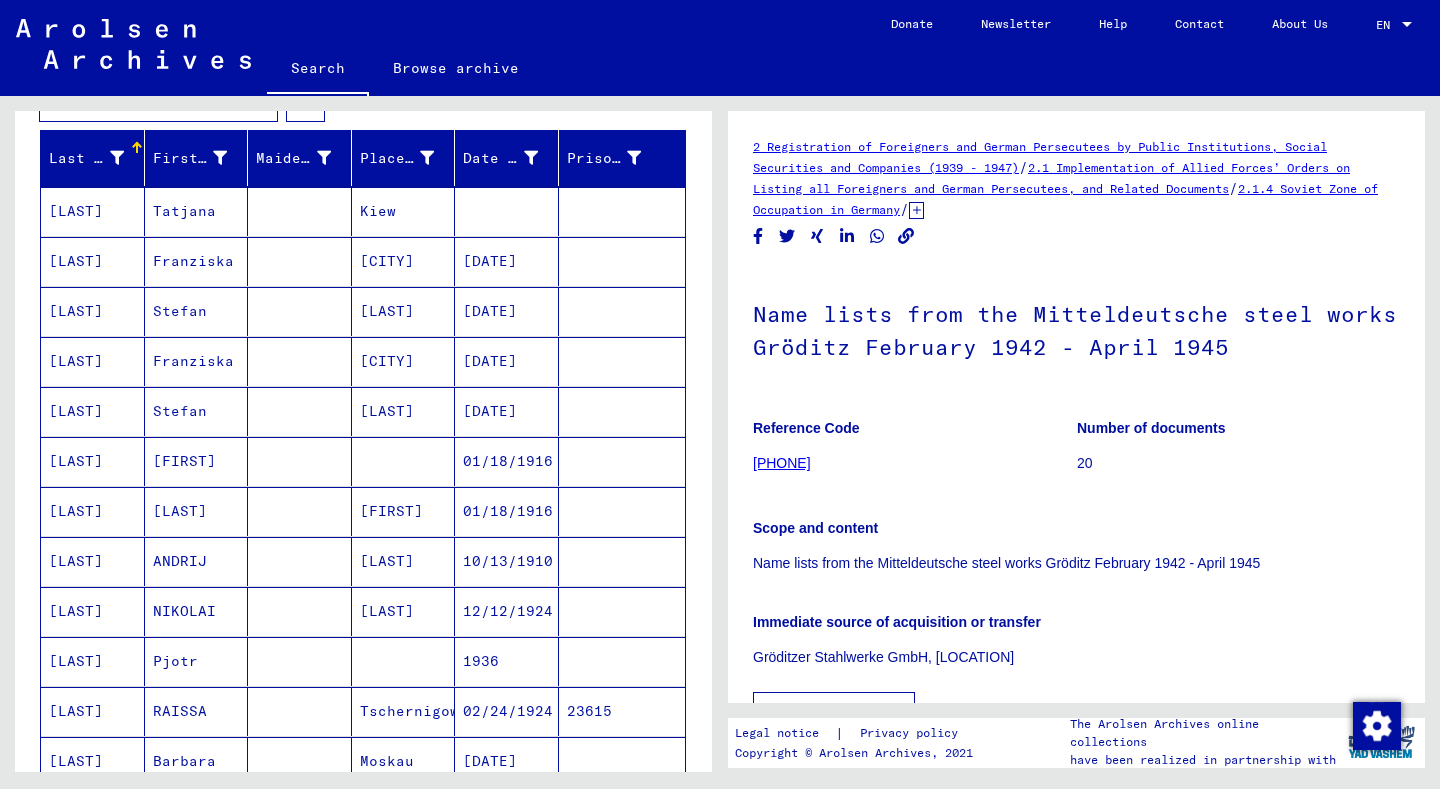 scroll, scrollTop: 1269, scrollLeft: 0, axis: vertical 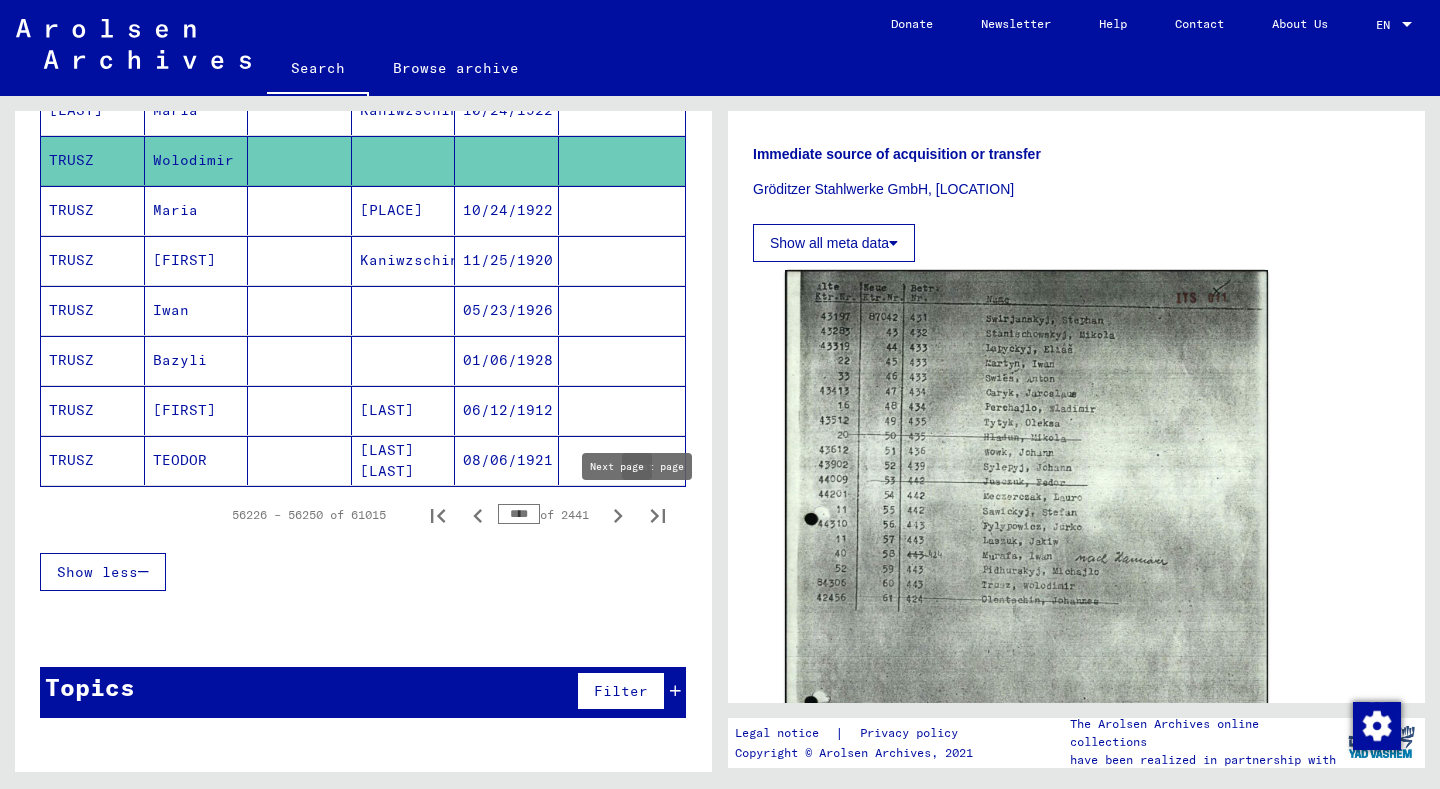 click 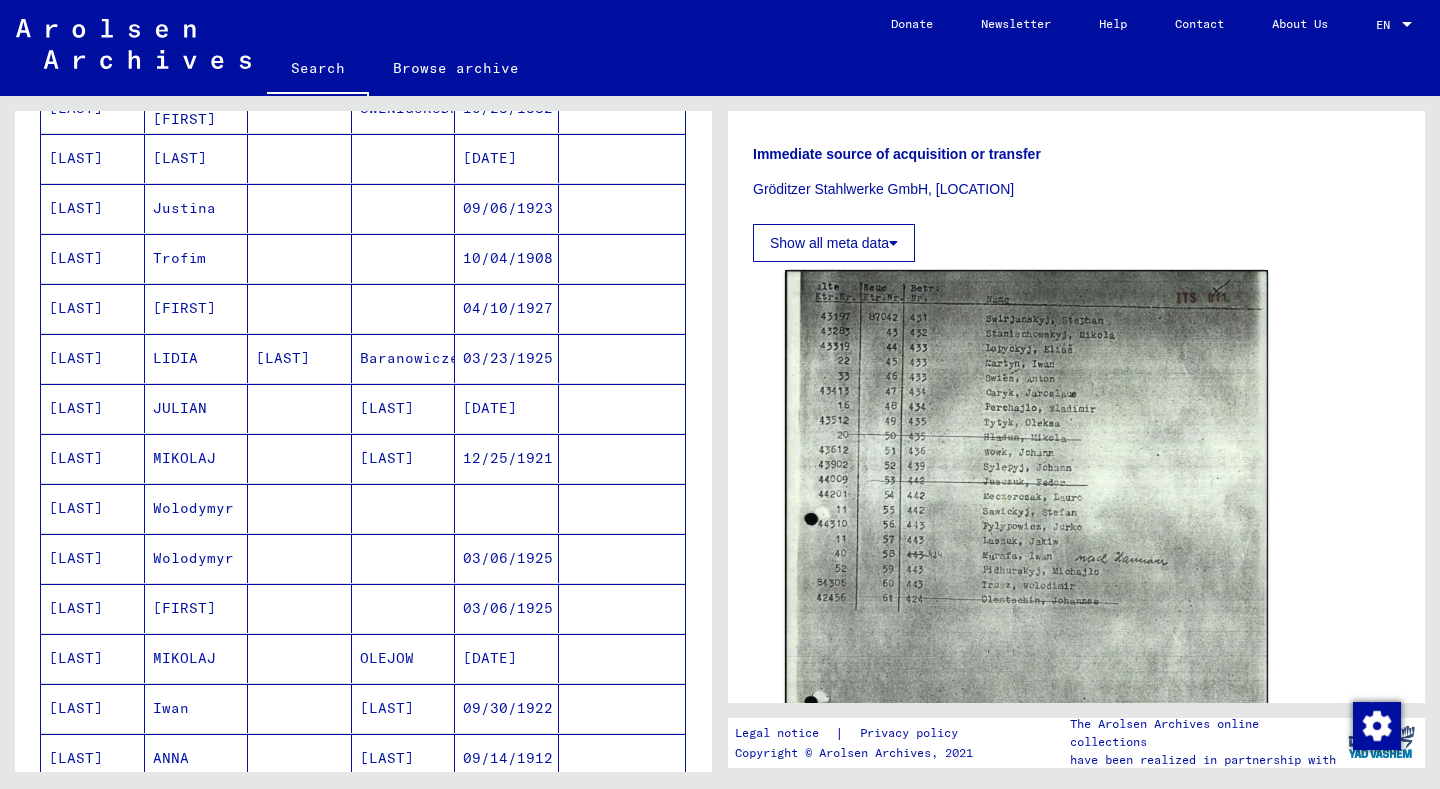 scroll, scrollTop: 722, scrollLeft: 0, axis: vertical 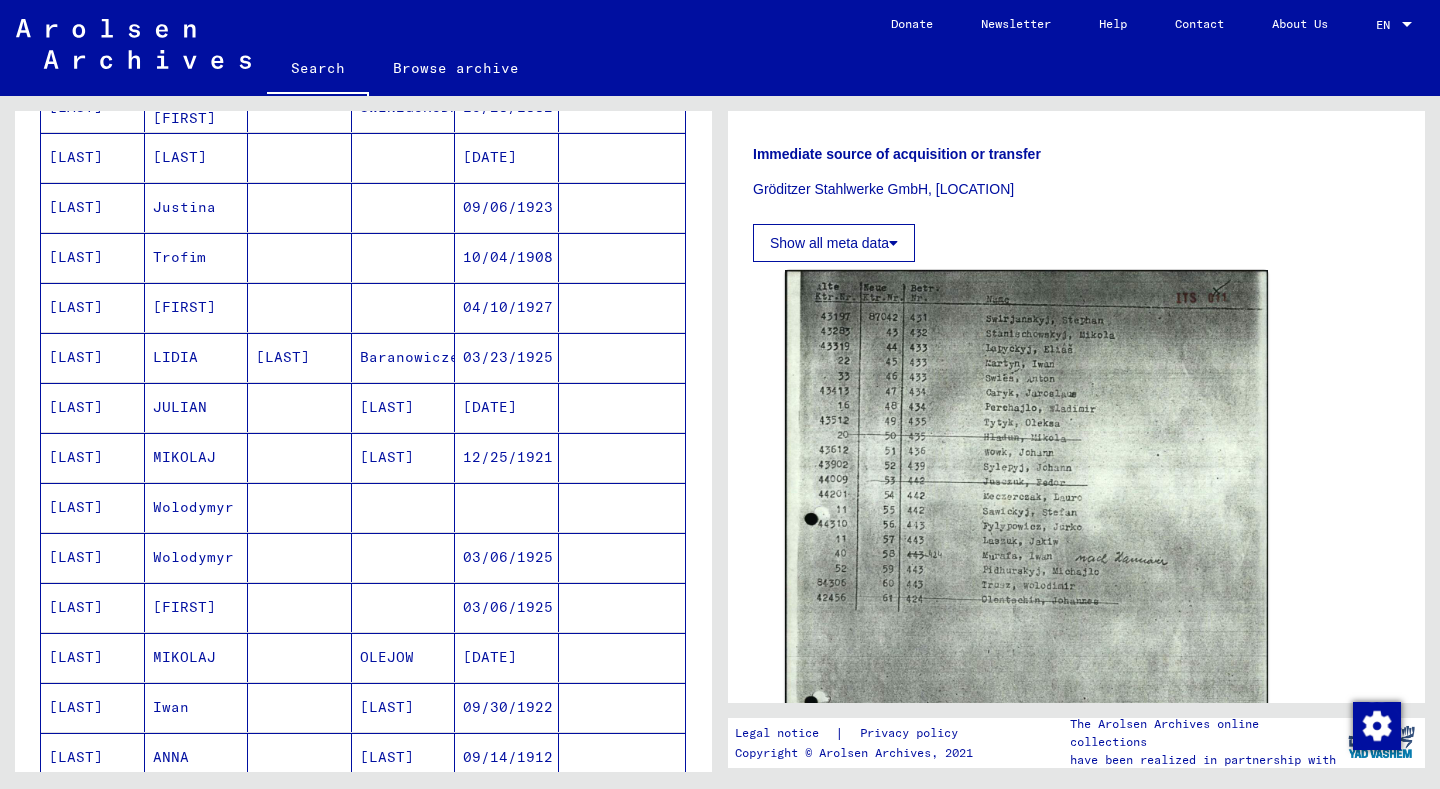 click on "Wolodymyr" at bounding box center (197, 607) 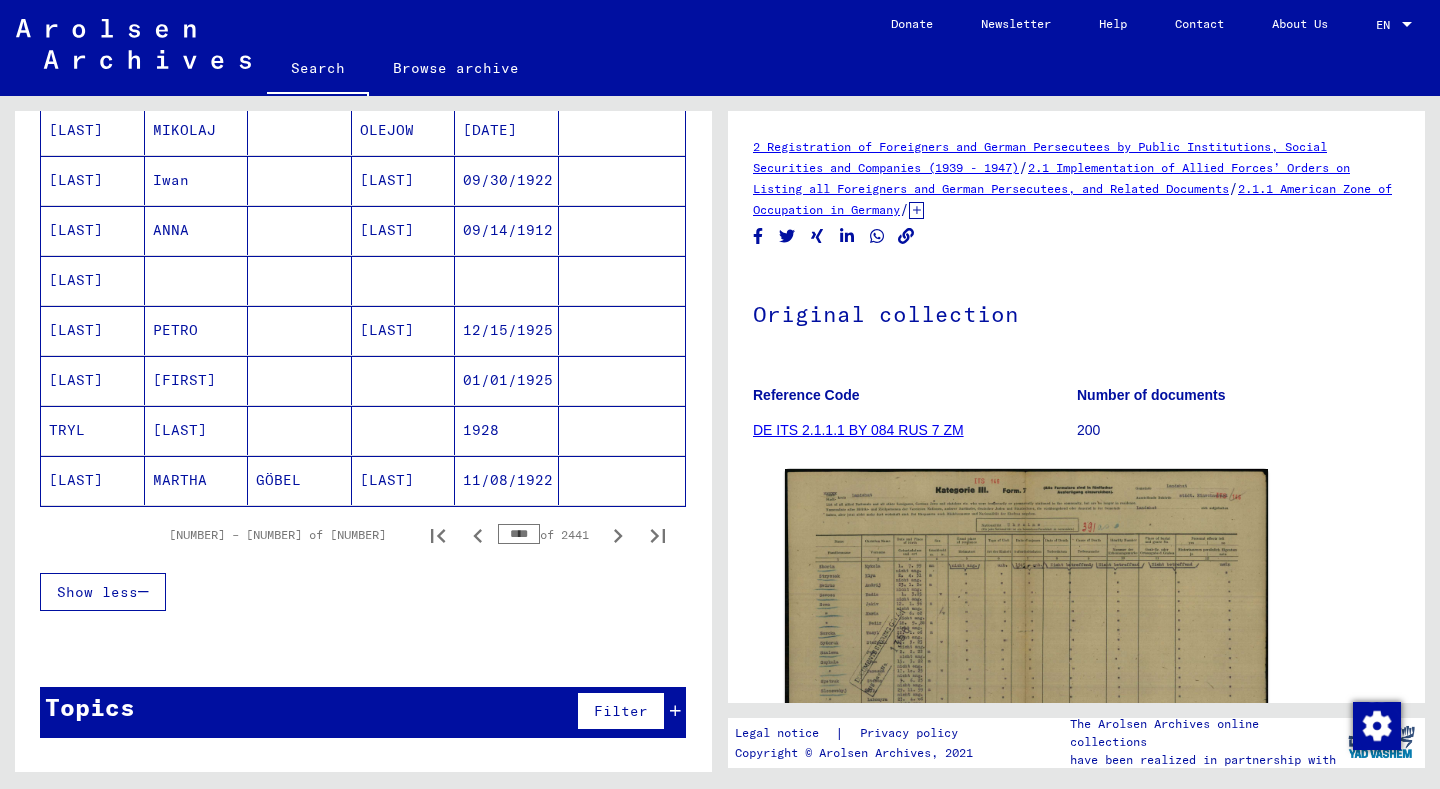 scroll, scrollTop: 1264, scrollLeft: 0, axis: vertical 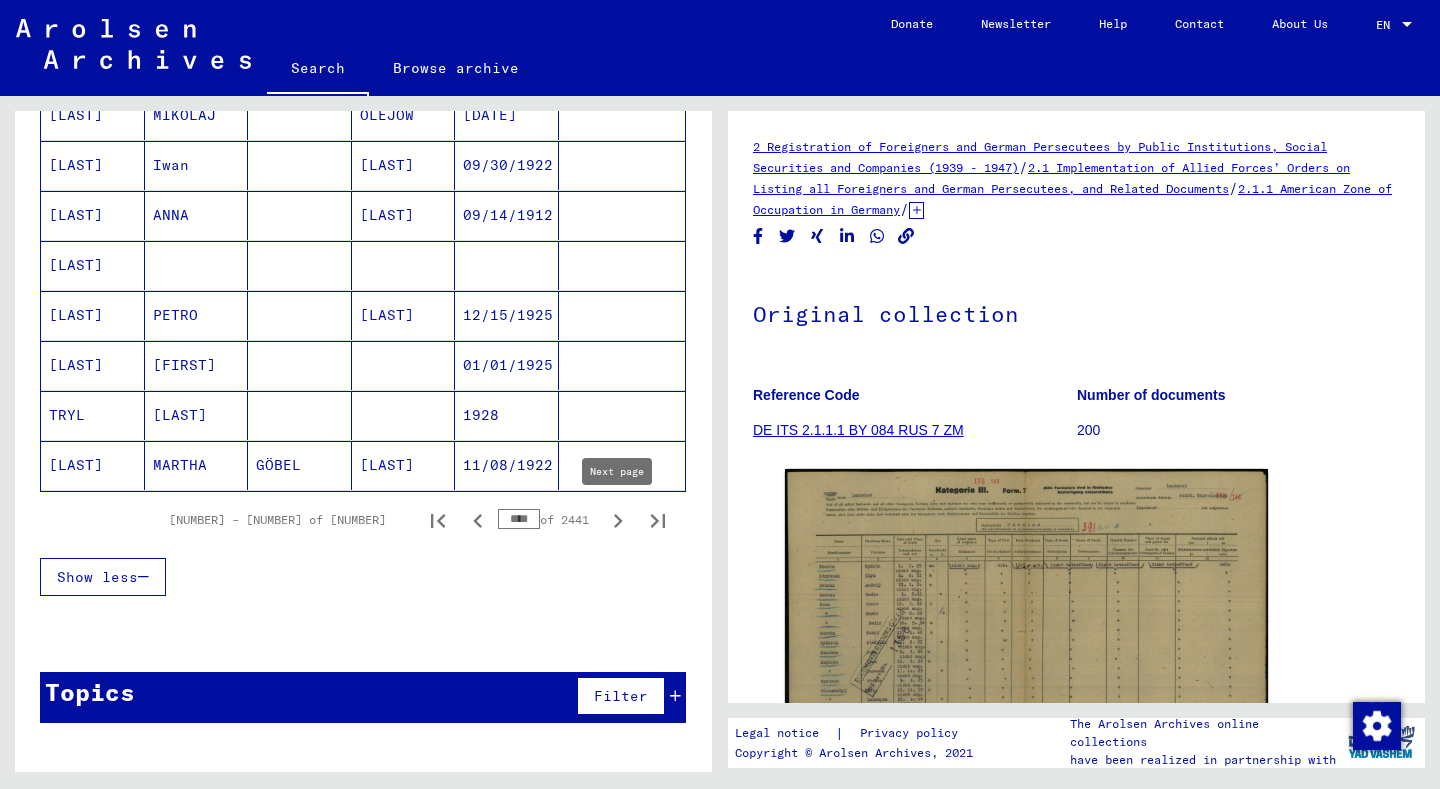click 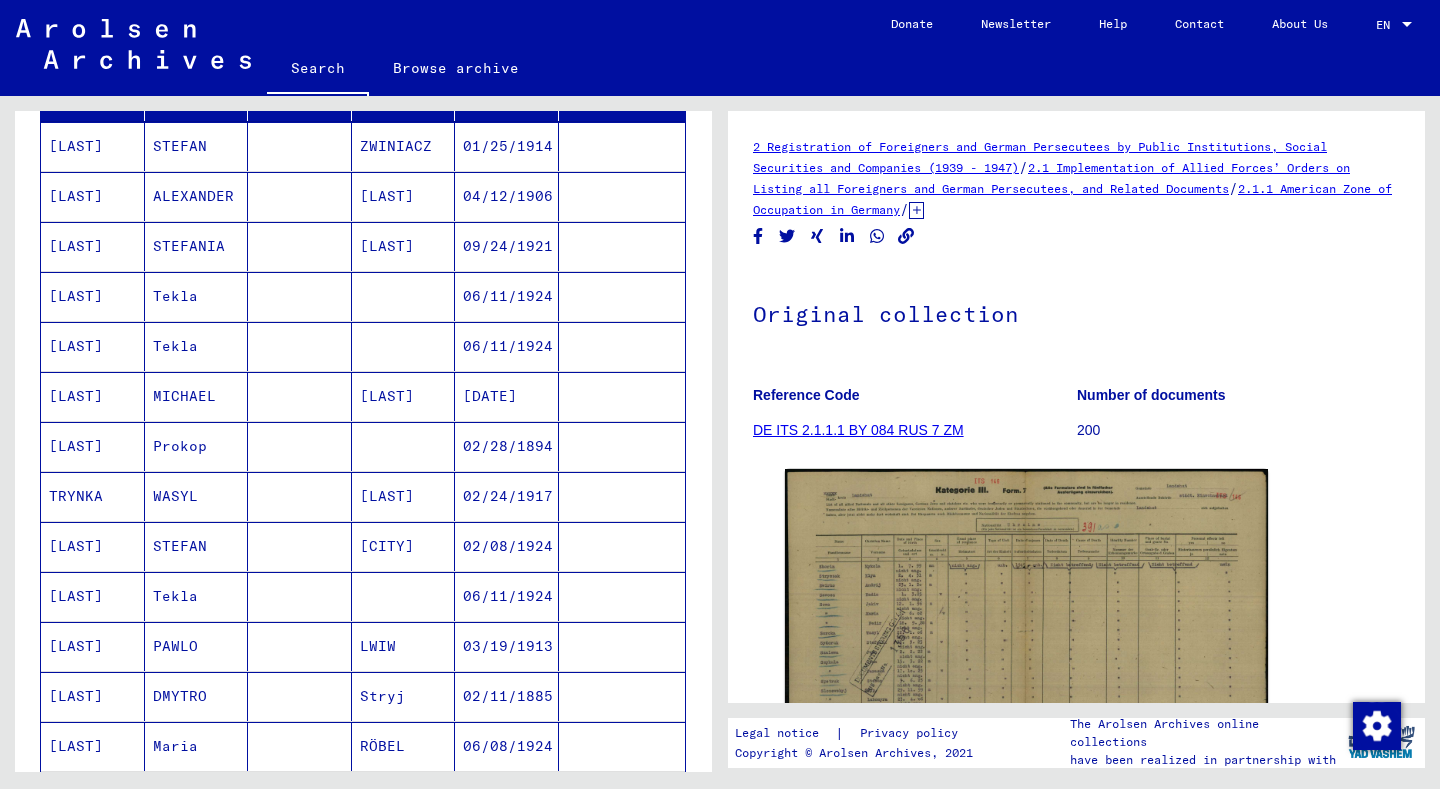 scroll, scrollTop: 363, scrollLeft: 0, axis: vertical 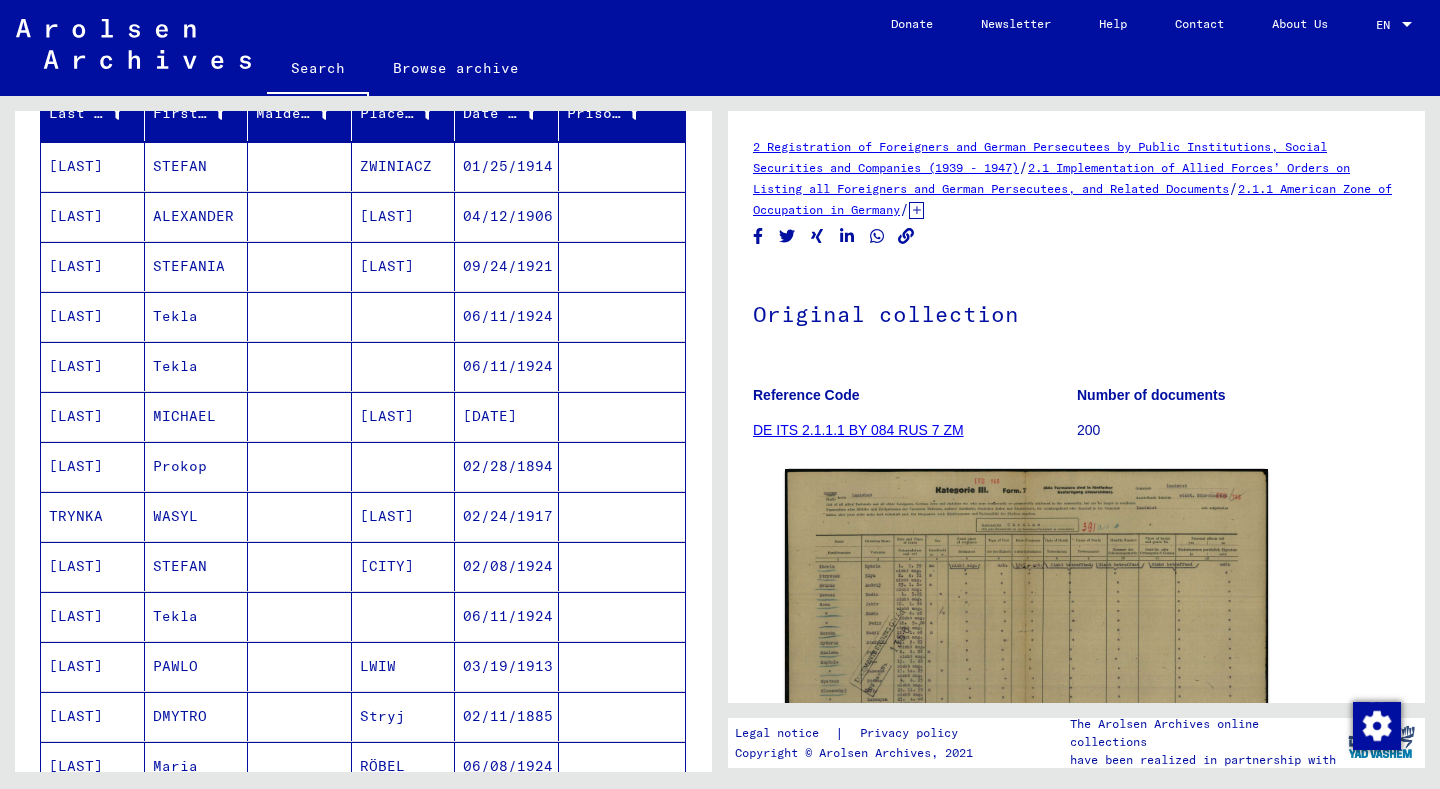 click on "02/24/1917" at bounding box center (507, 566) 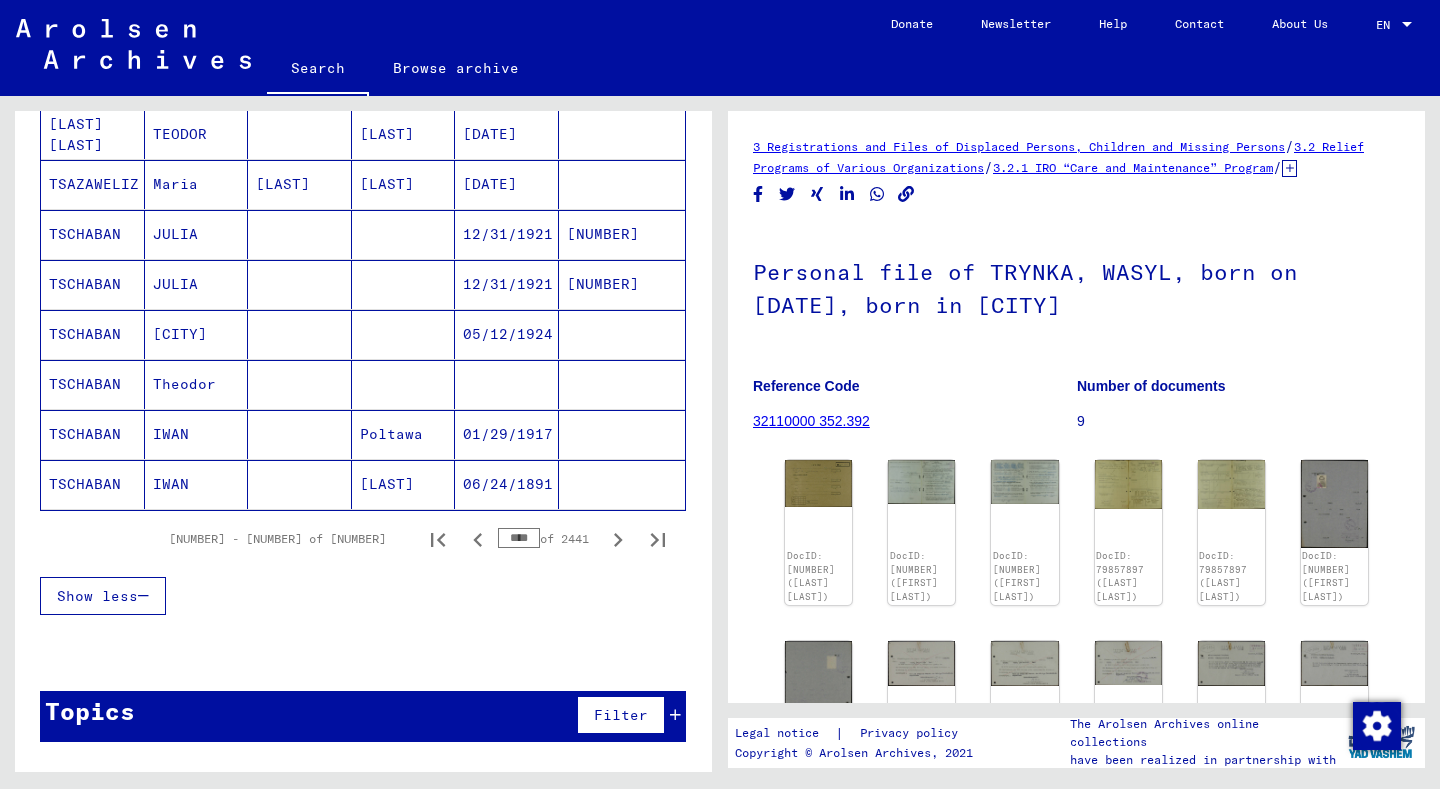 scroll, scrollTop: 1252, scrollLeft: 0, axis: vertical 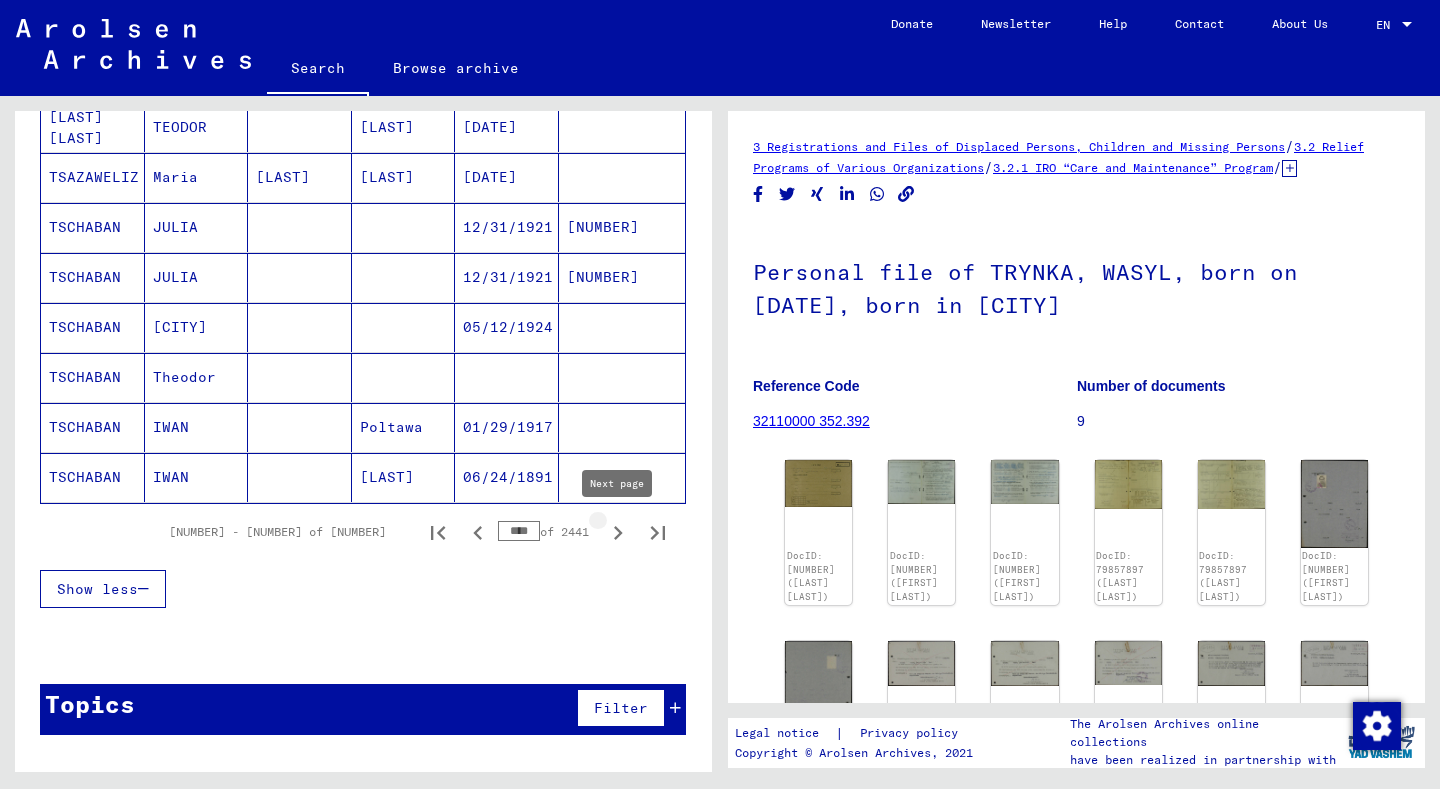 click 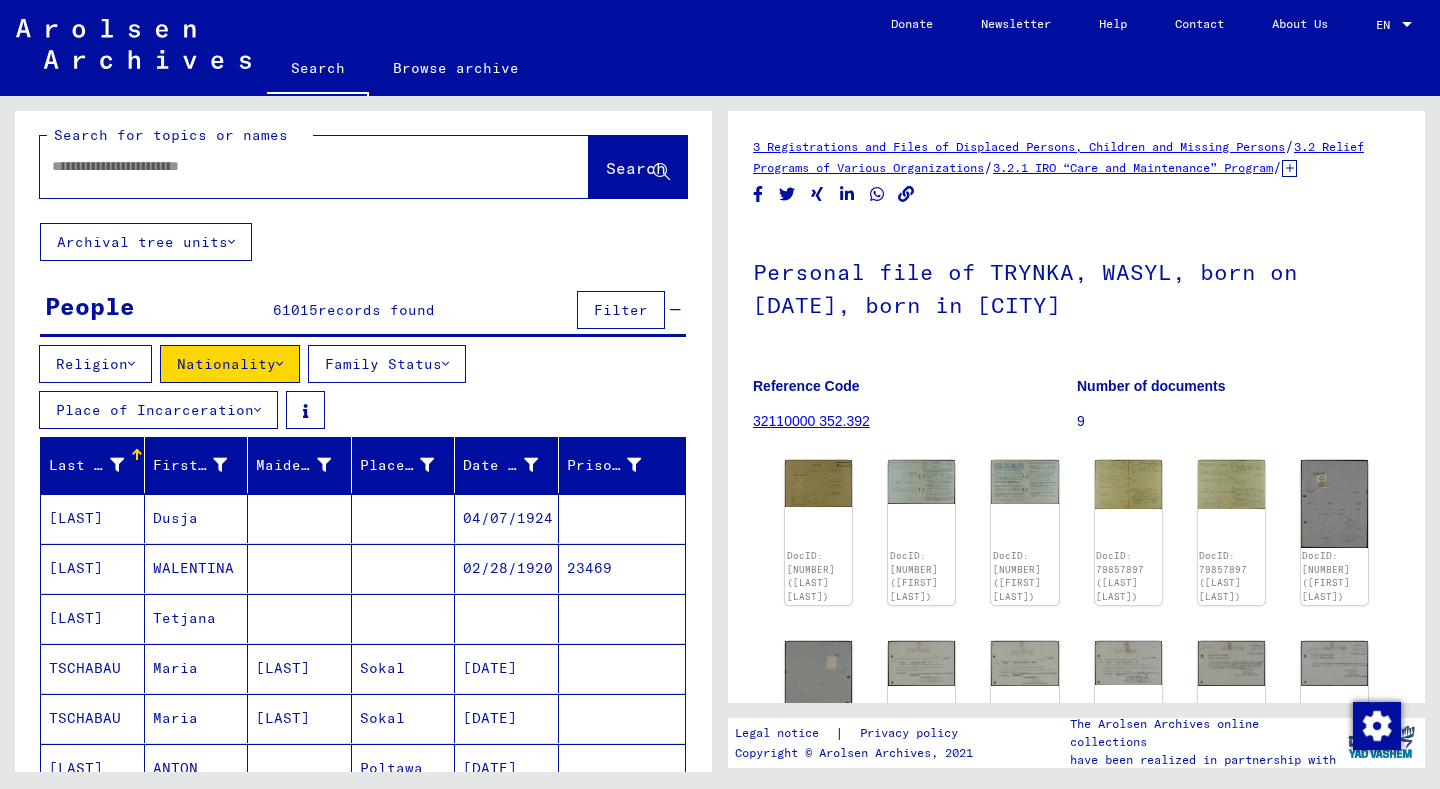 scroll, scrollTop: 0, scrollLeft: 0, axis: both 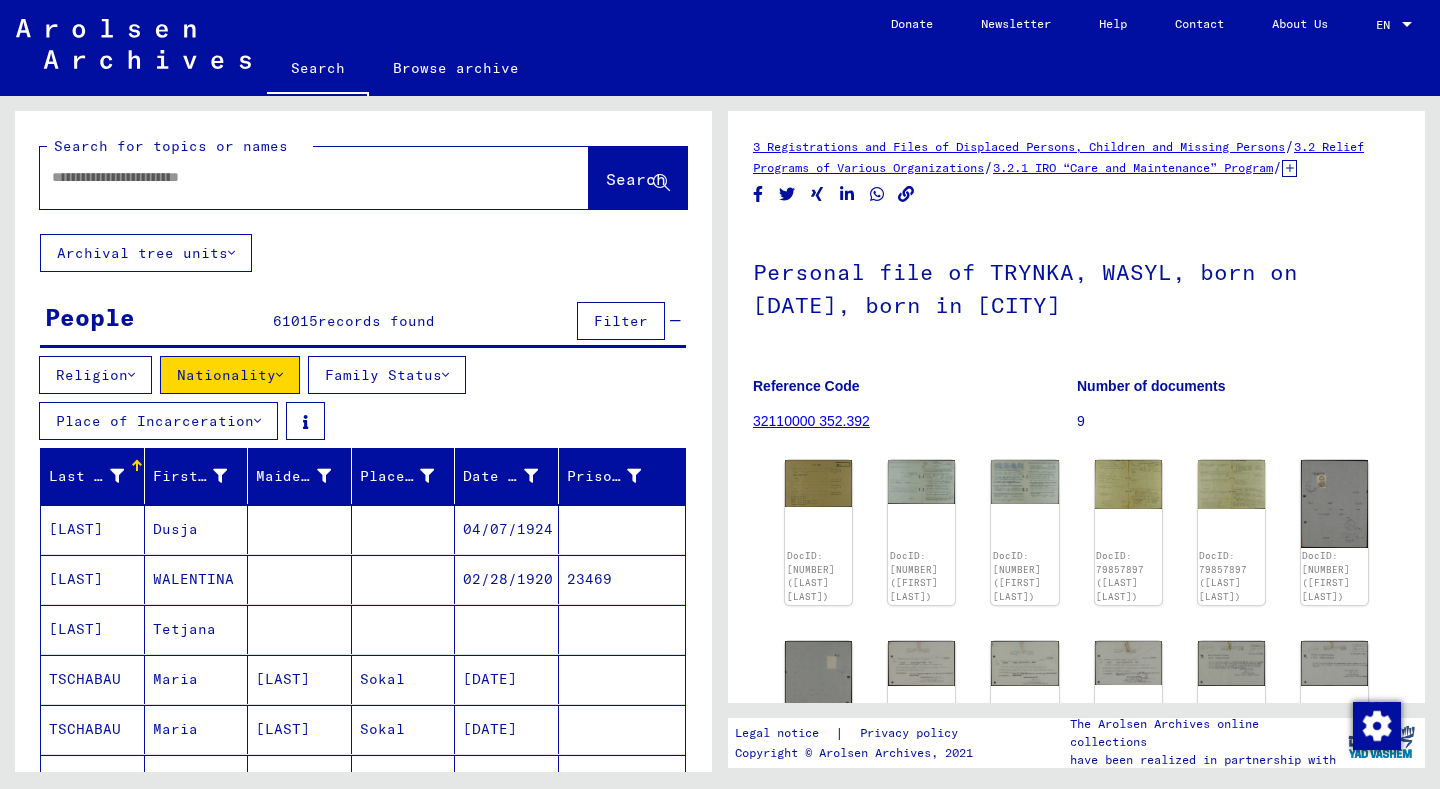 click at bounding box center [279, 375] 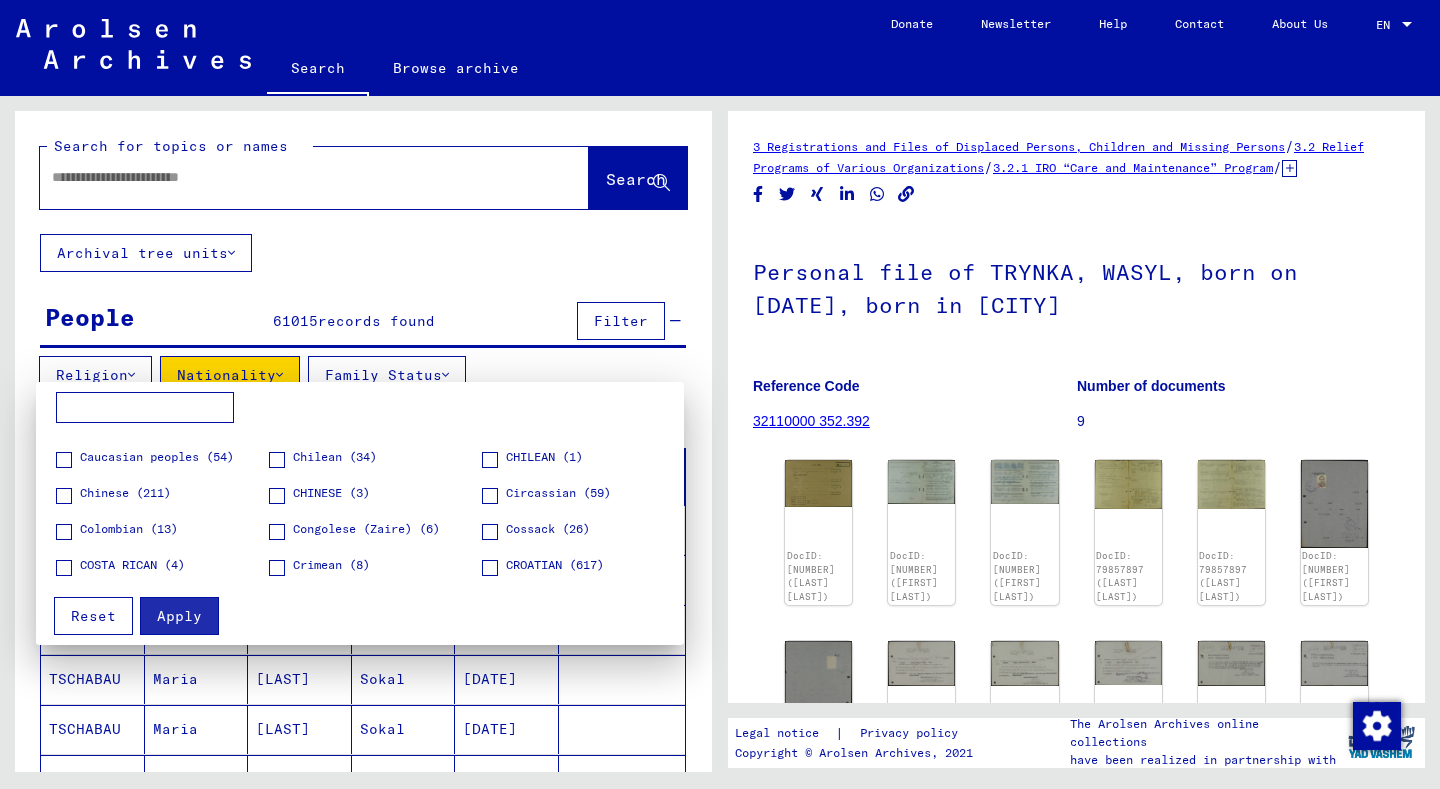 scroll, scrollTop: 588, scrollLeft: 0, axis: vertical 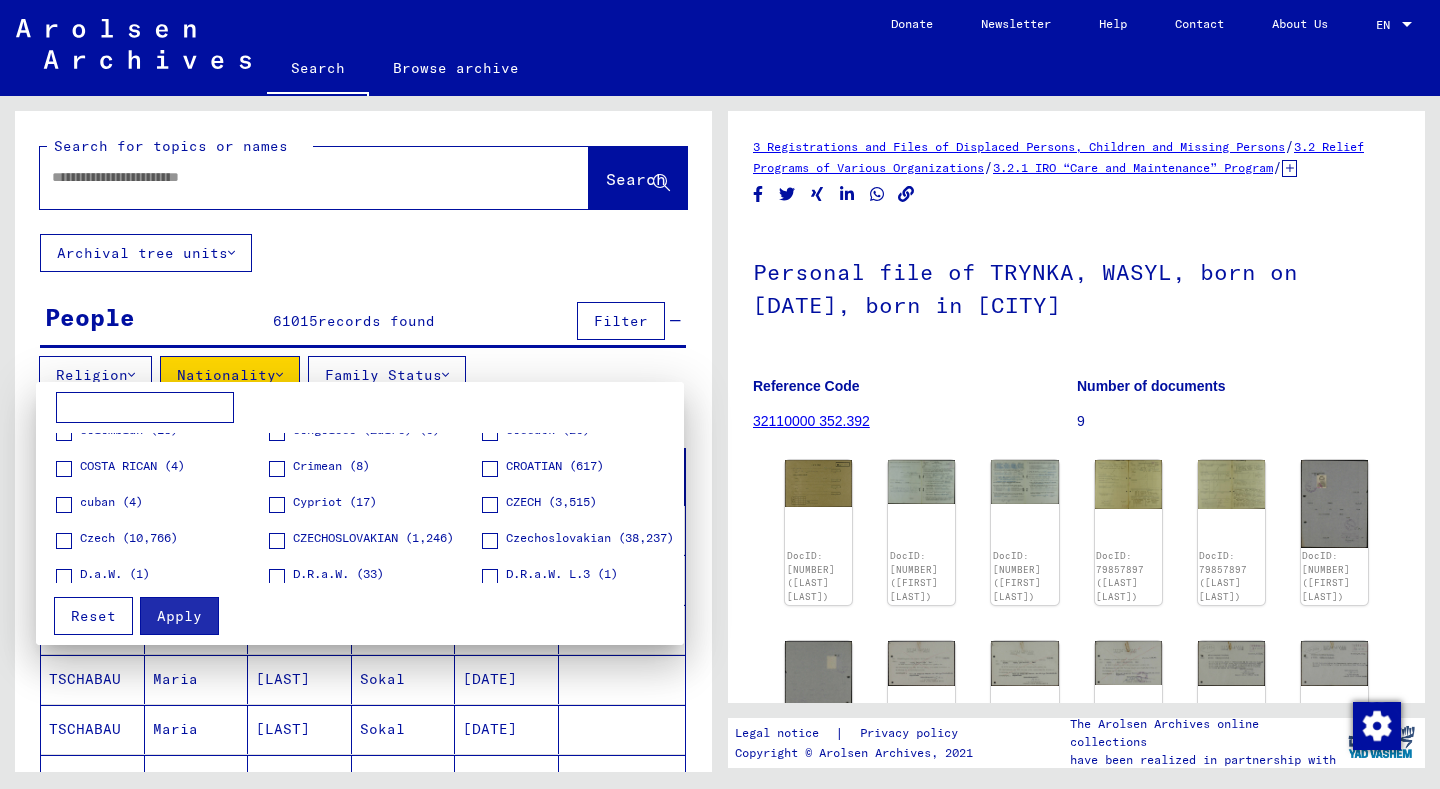 click at bounding box center [145, 408] 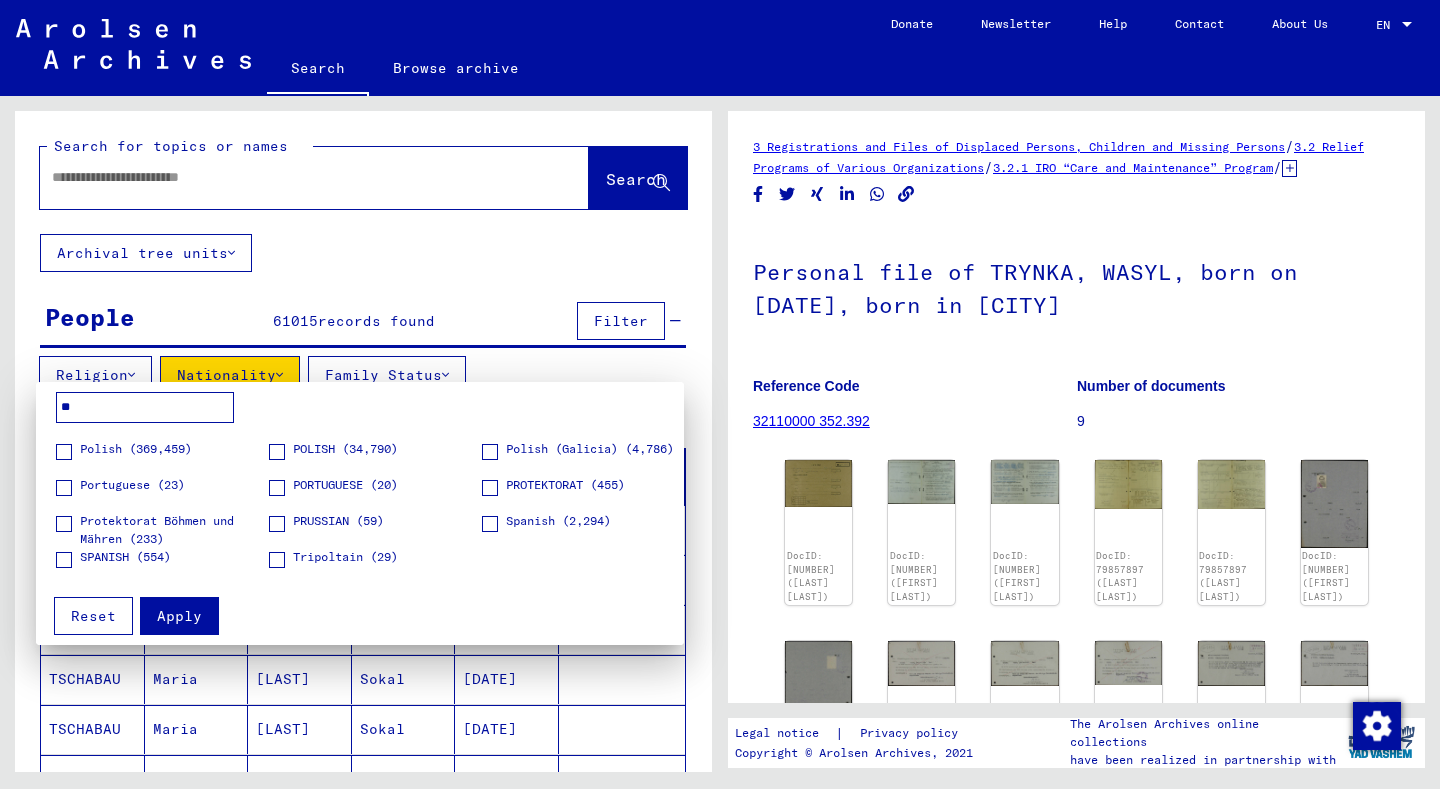 scroll, scrollTop: 0, scrollLeft: 0, axis: both 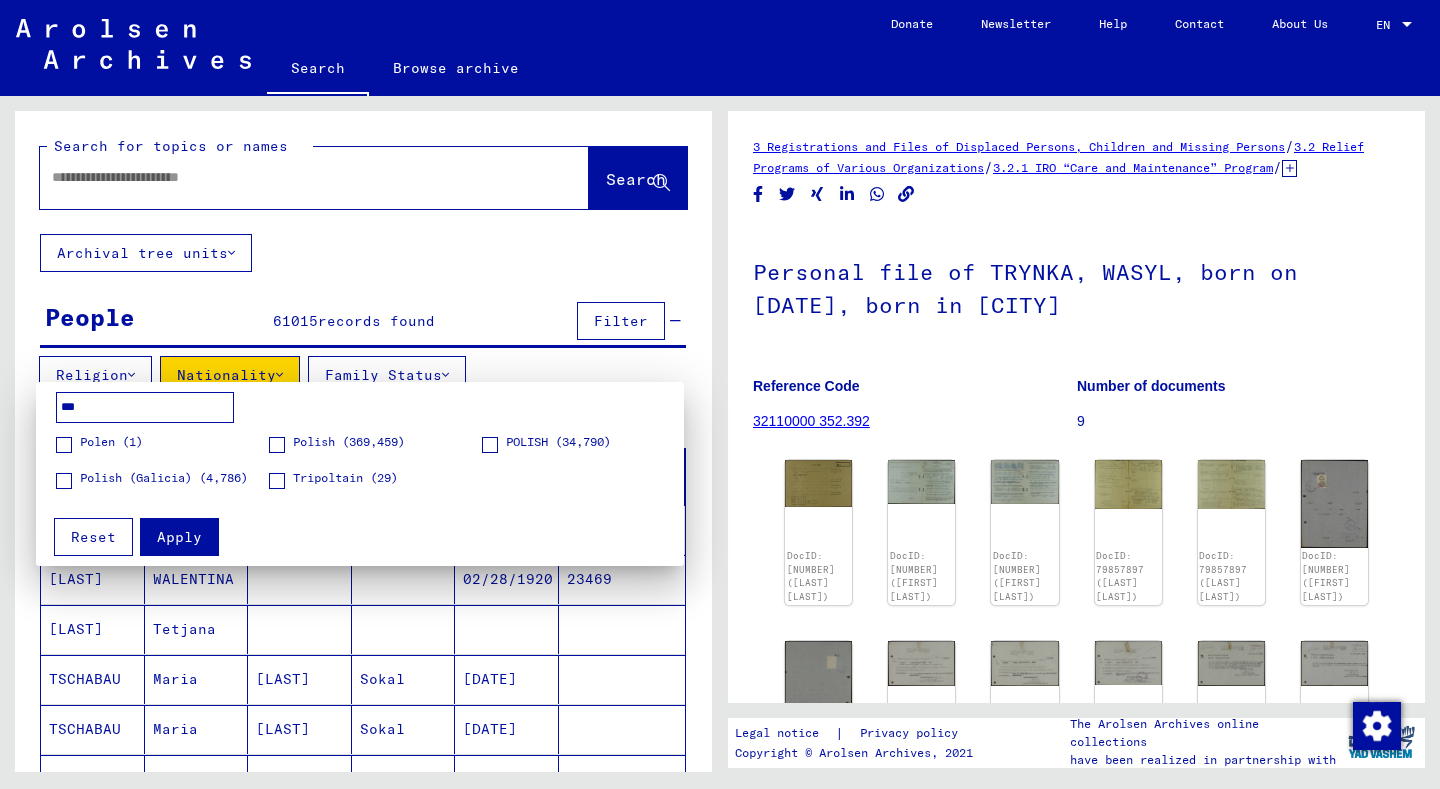 type on "***" 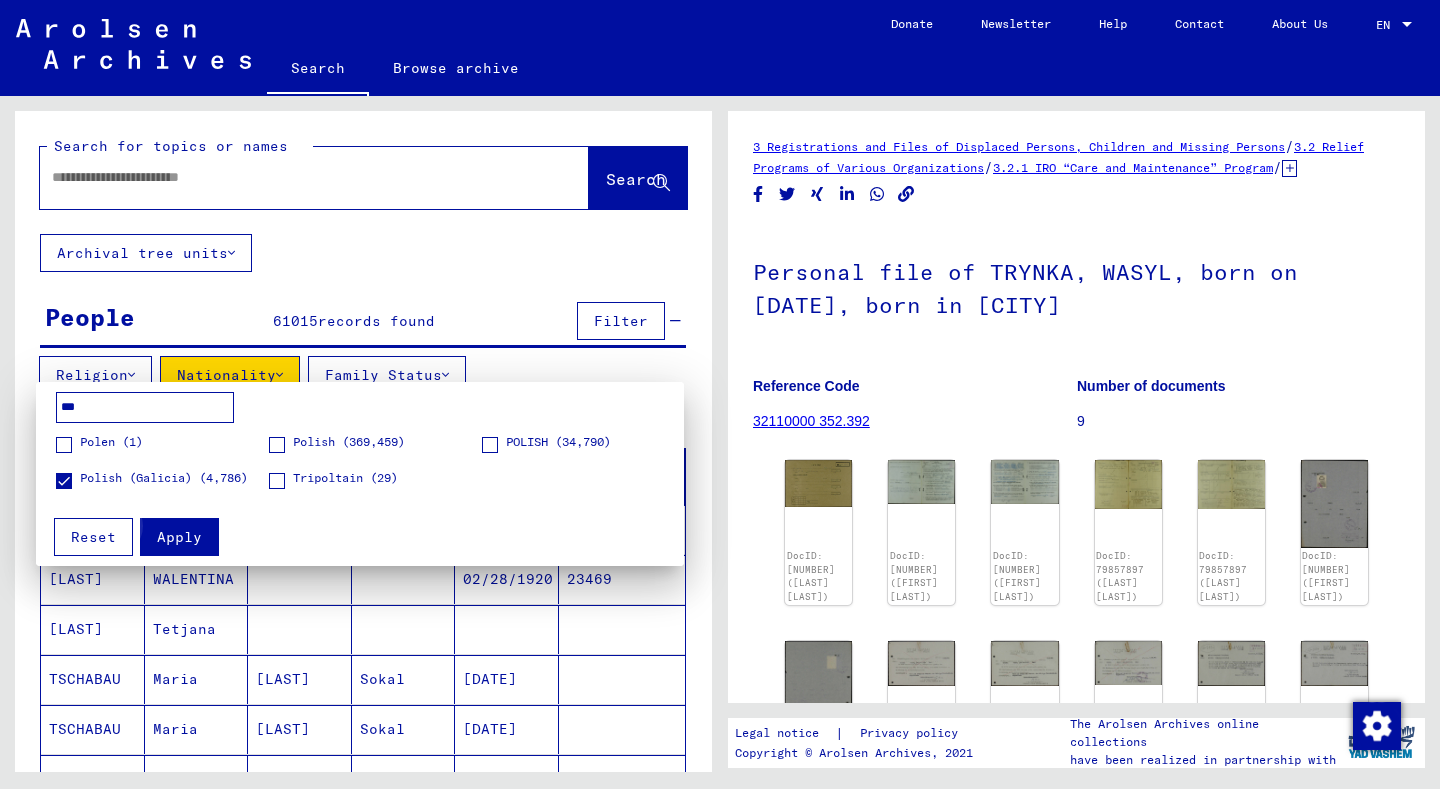 click on "Apply" at bounding box center (179, 537) 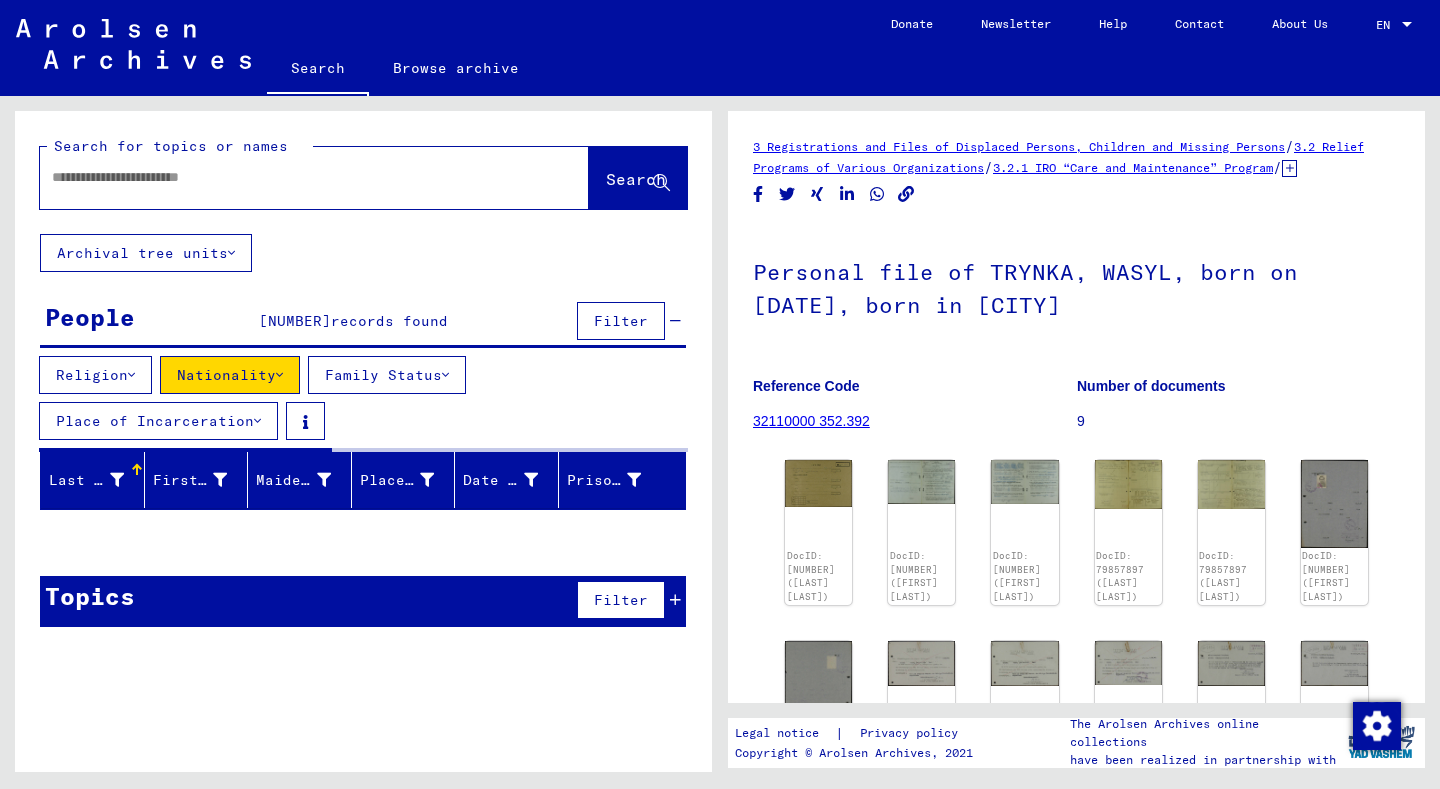 click on "Nationality" at bounding box center (230, 375) 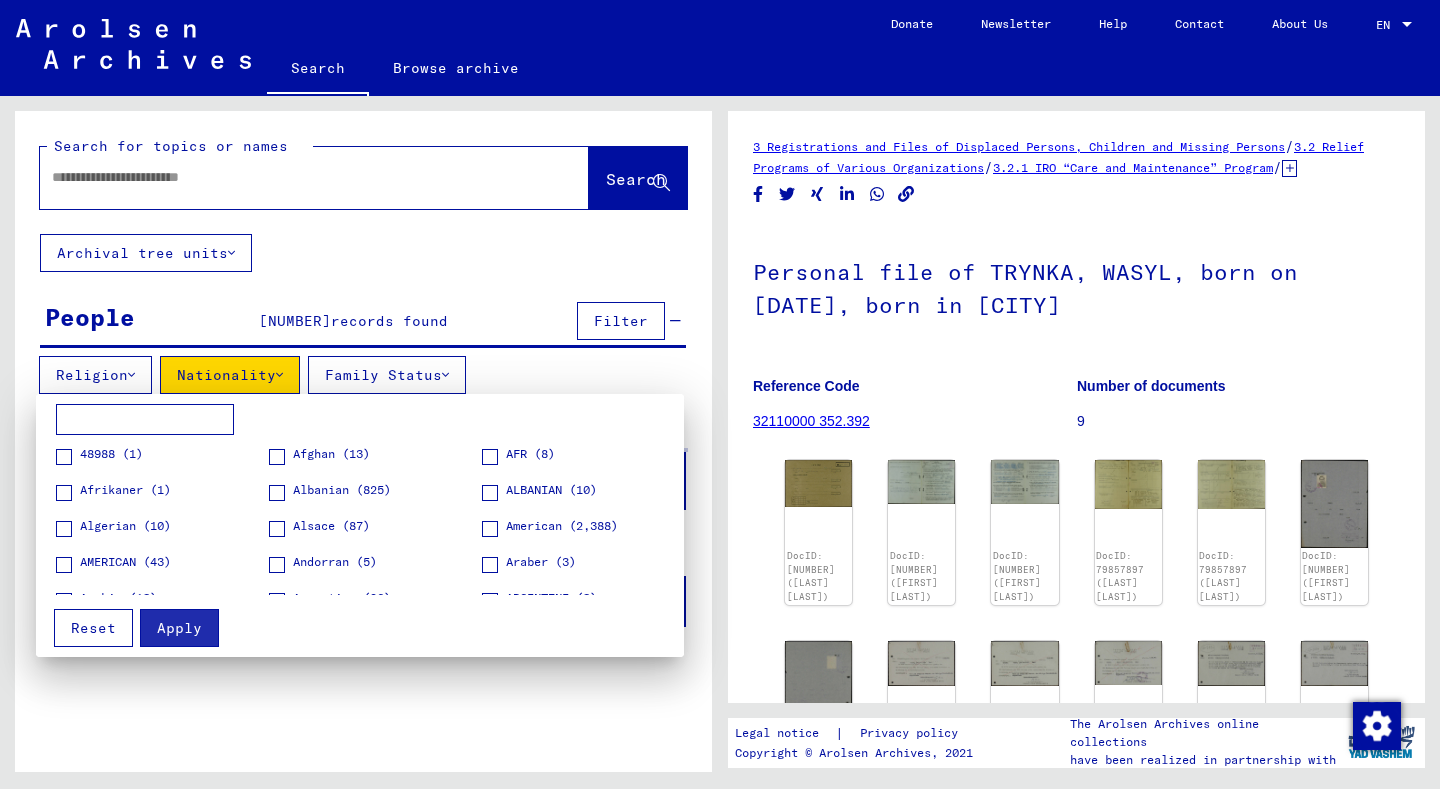 click at bounding box center (145, 420) 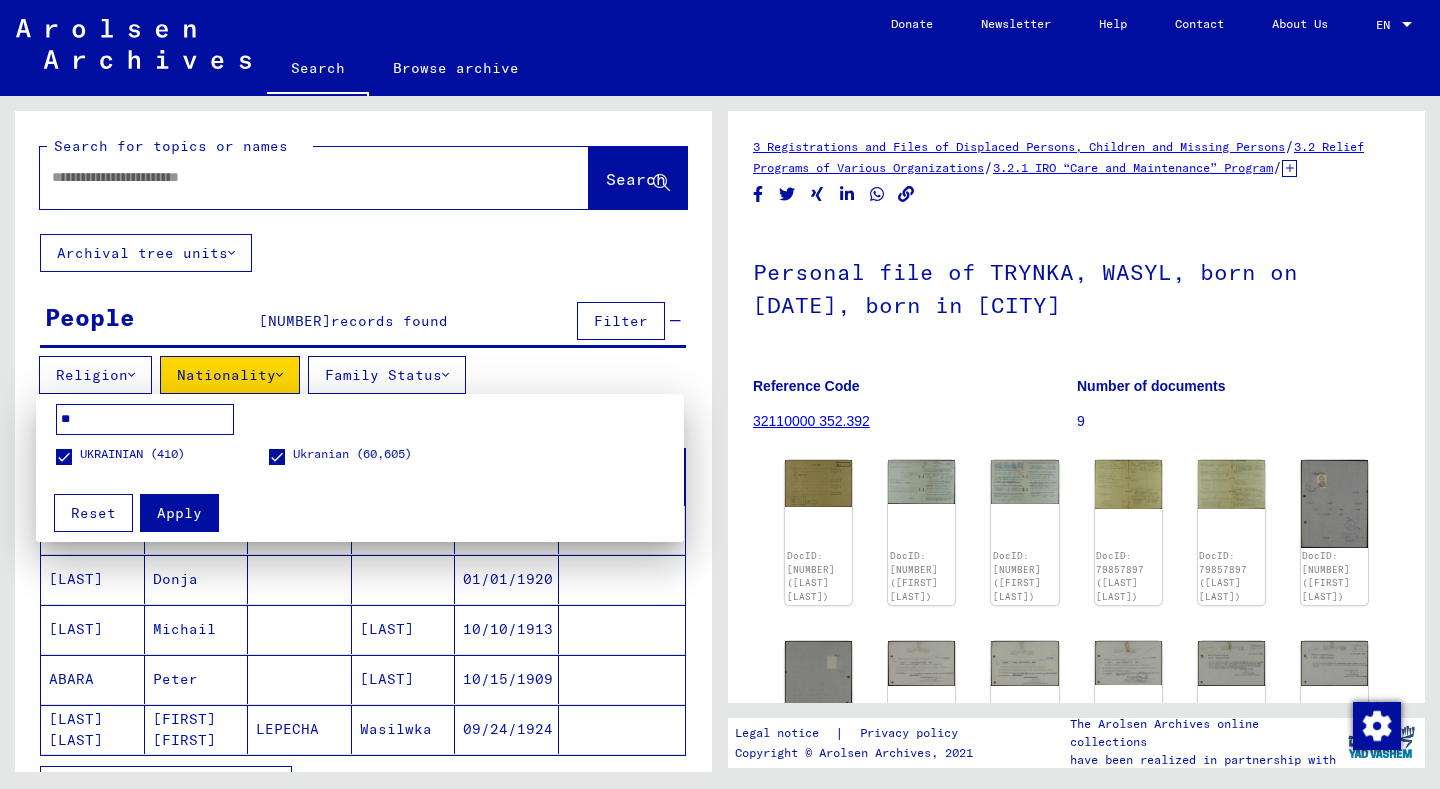 type on "*" 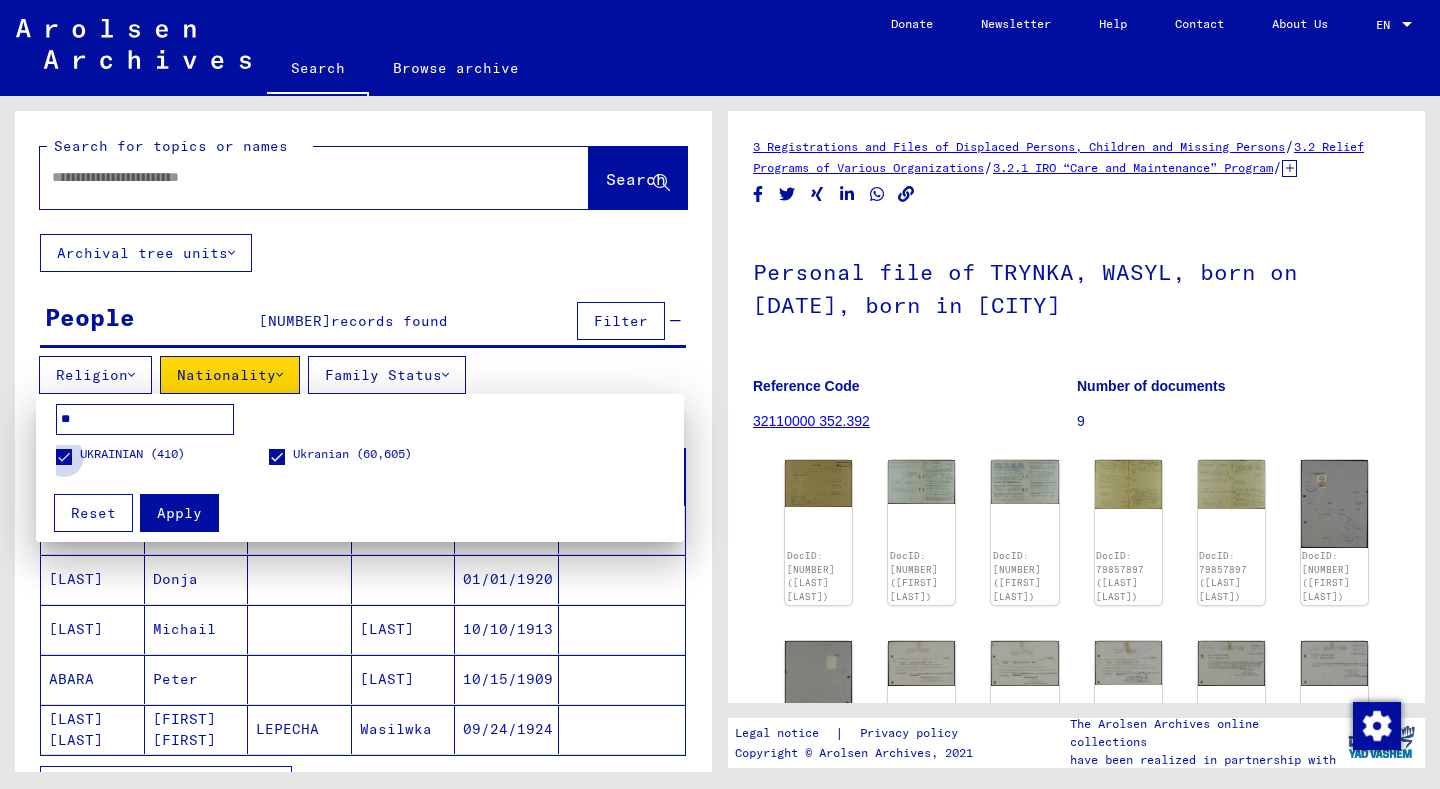 click at bounding box center (64, 457) 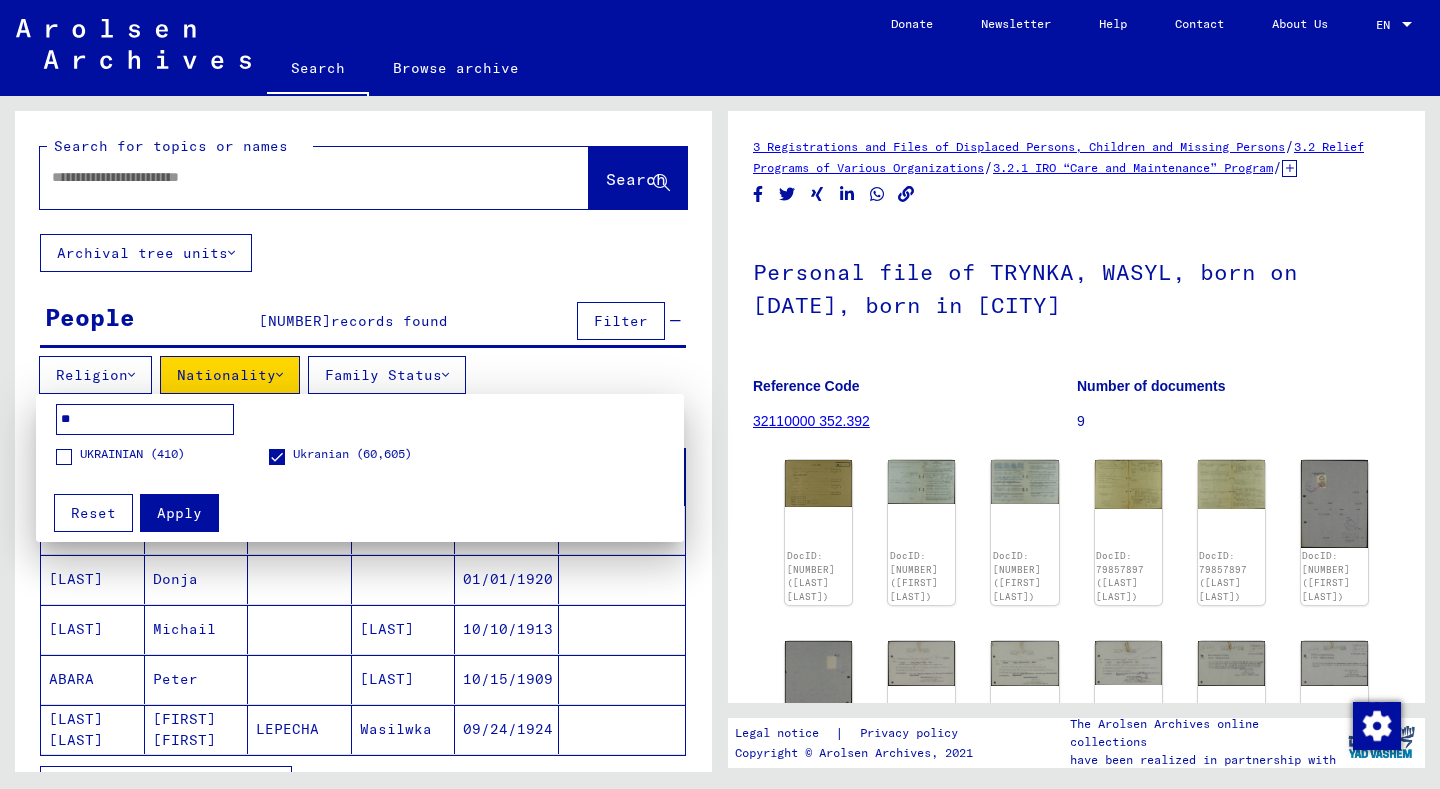 click at bounding box center [277, 457] 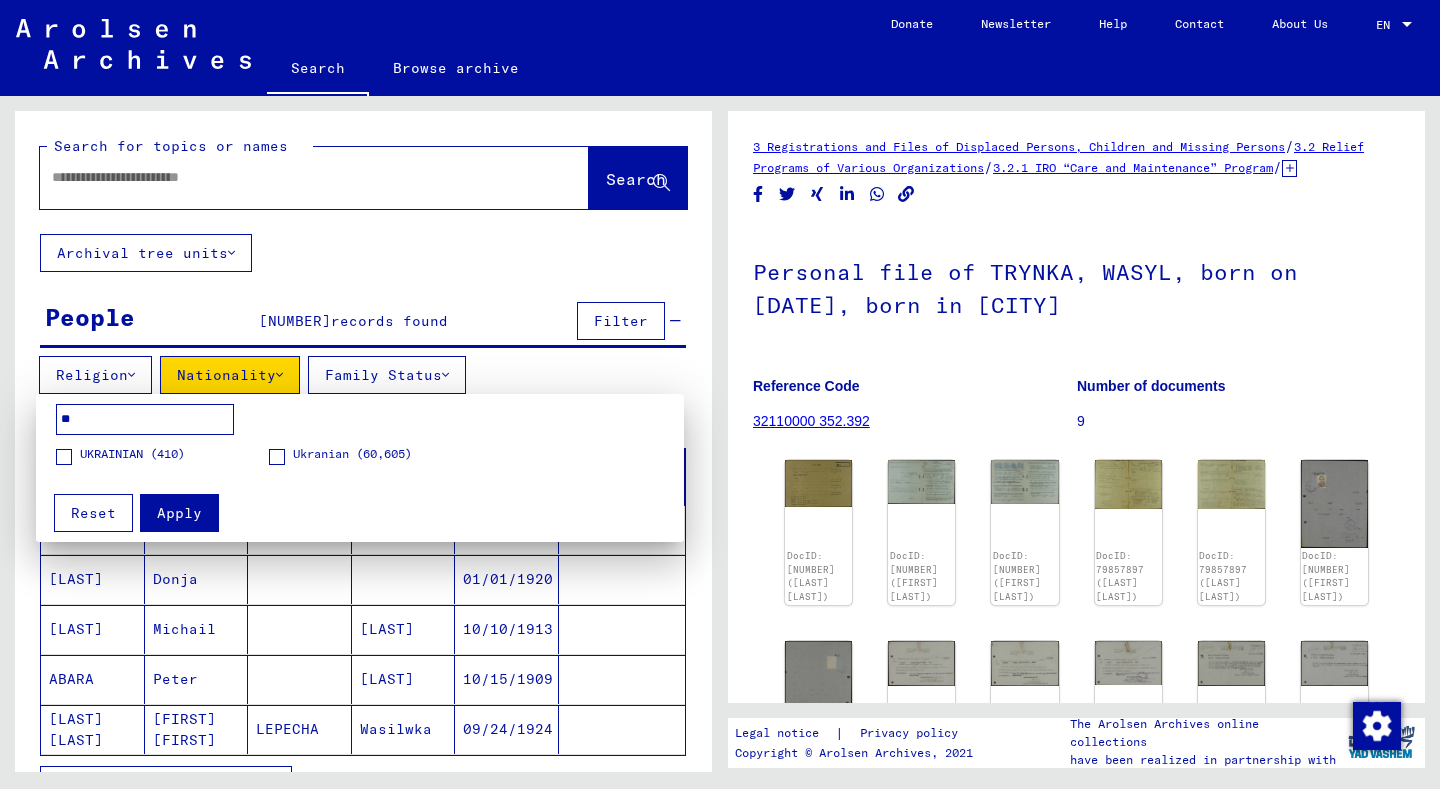 click on "Apply" at bounding box center (179, 513) 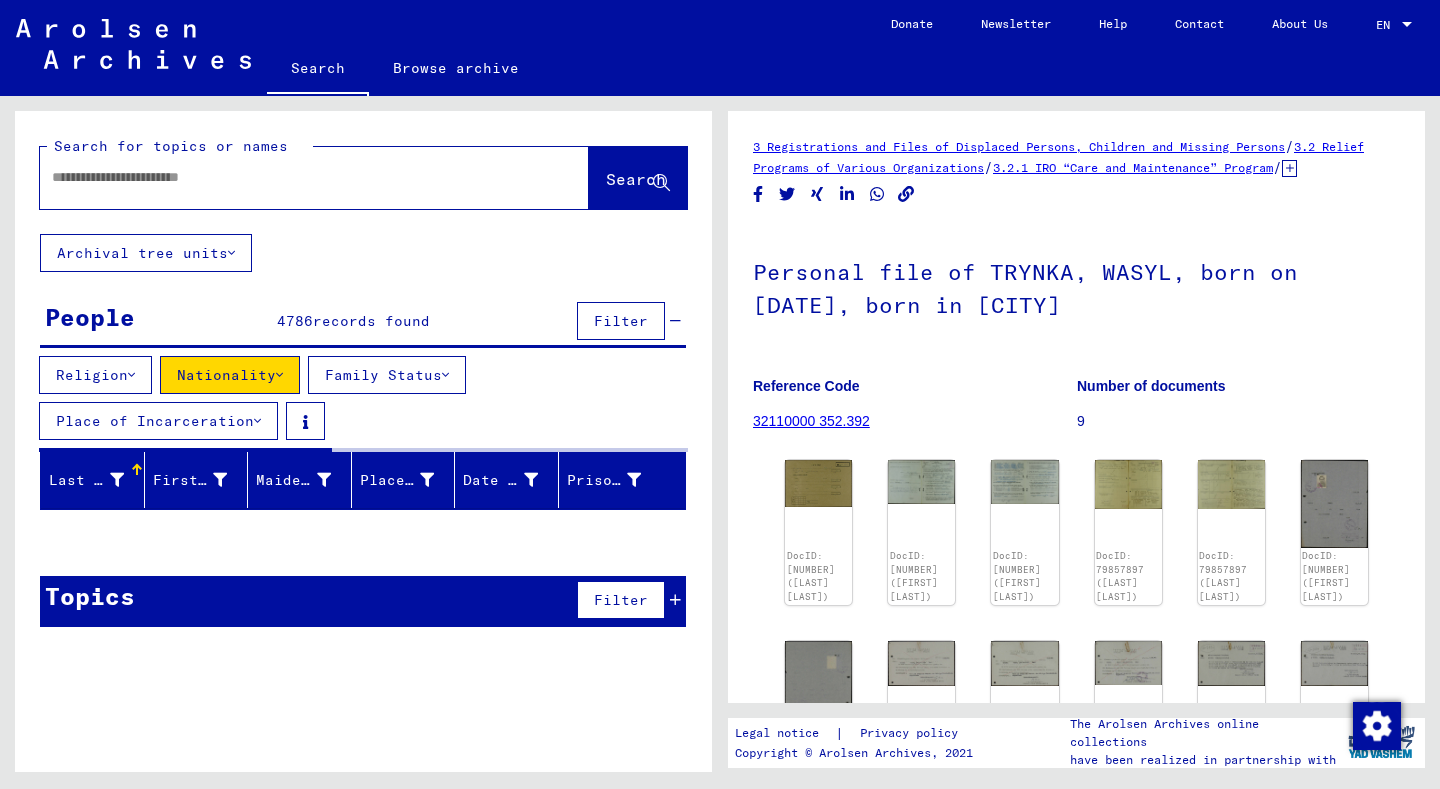 click on "Religion" at bounding box center (95, 375) 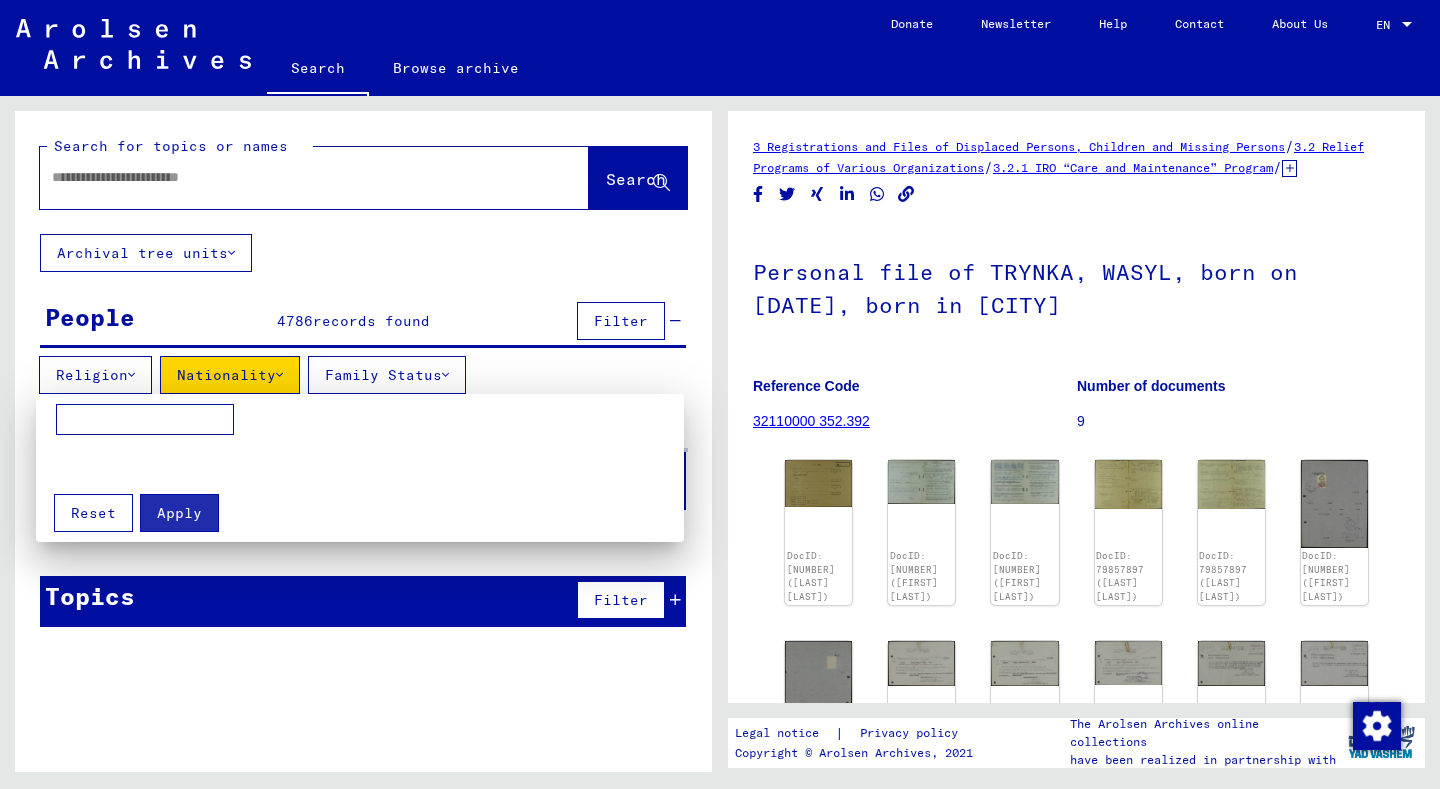 click at bounding box center [720, 394] 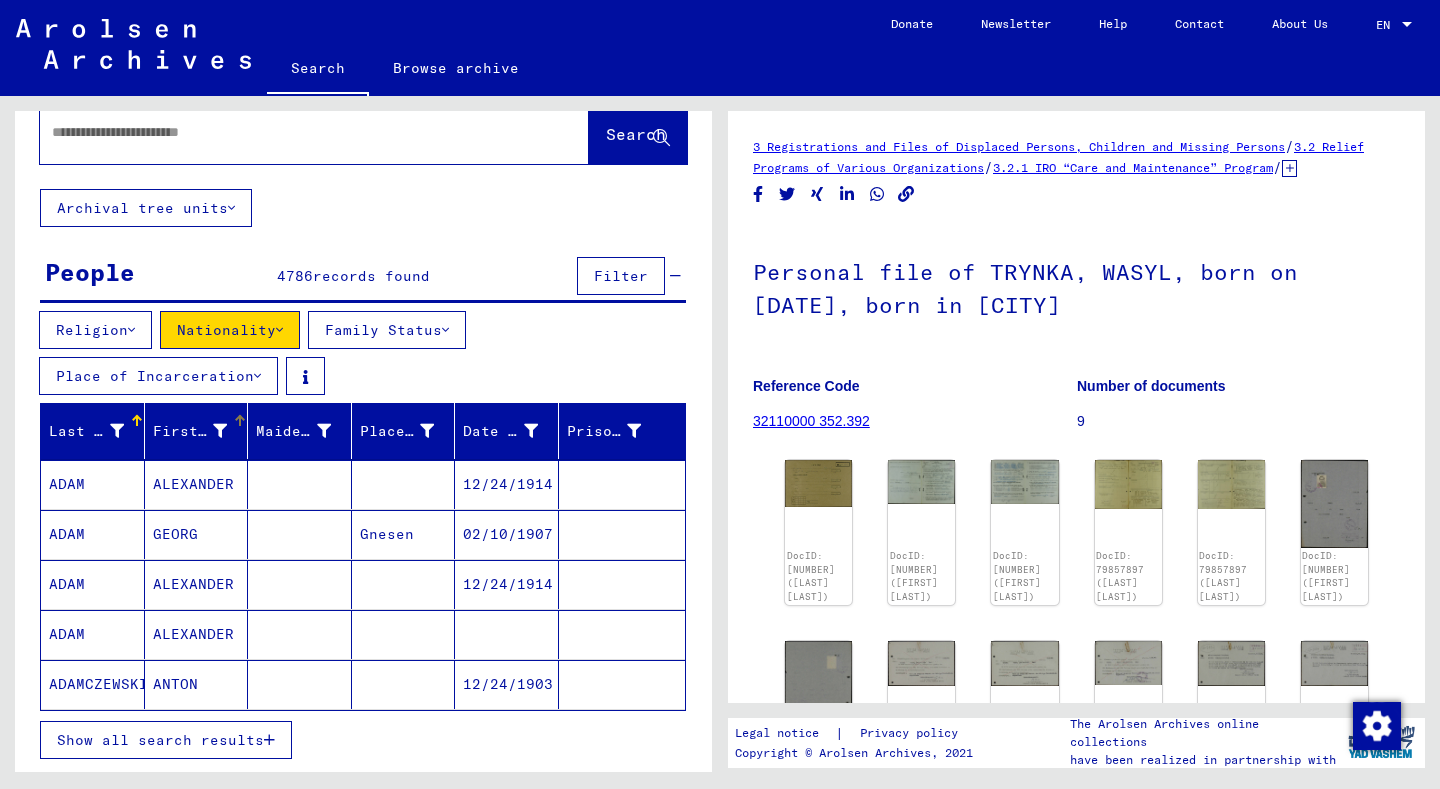 scroll, scrollTop: 0, scrollLeft: 0, axis: both 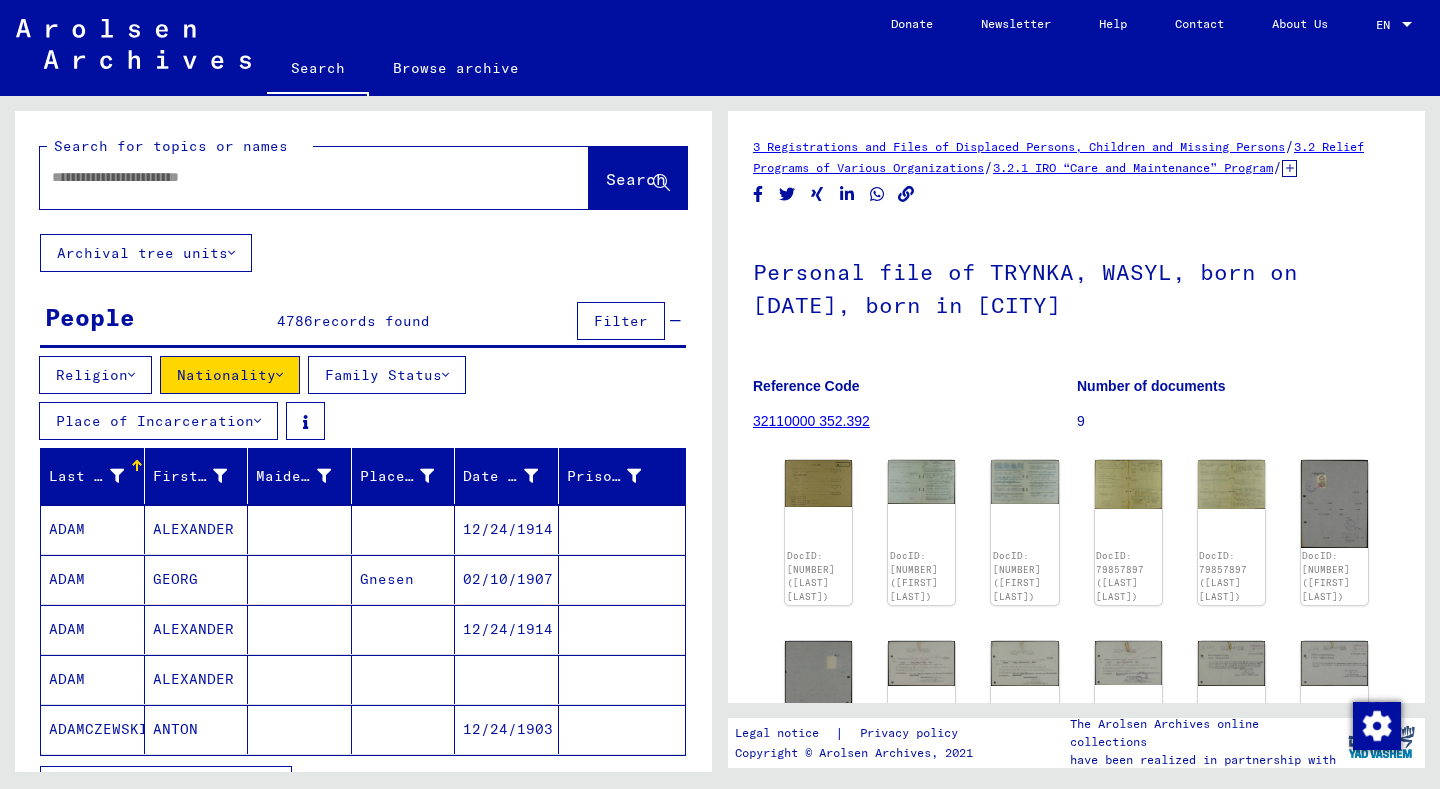 click on "Filter" at bounding box center (621, 321) 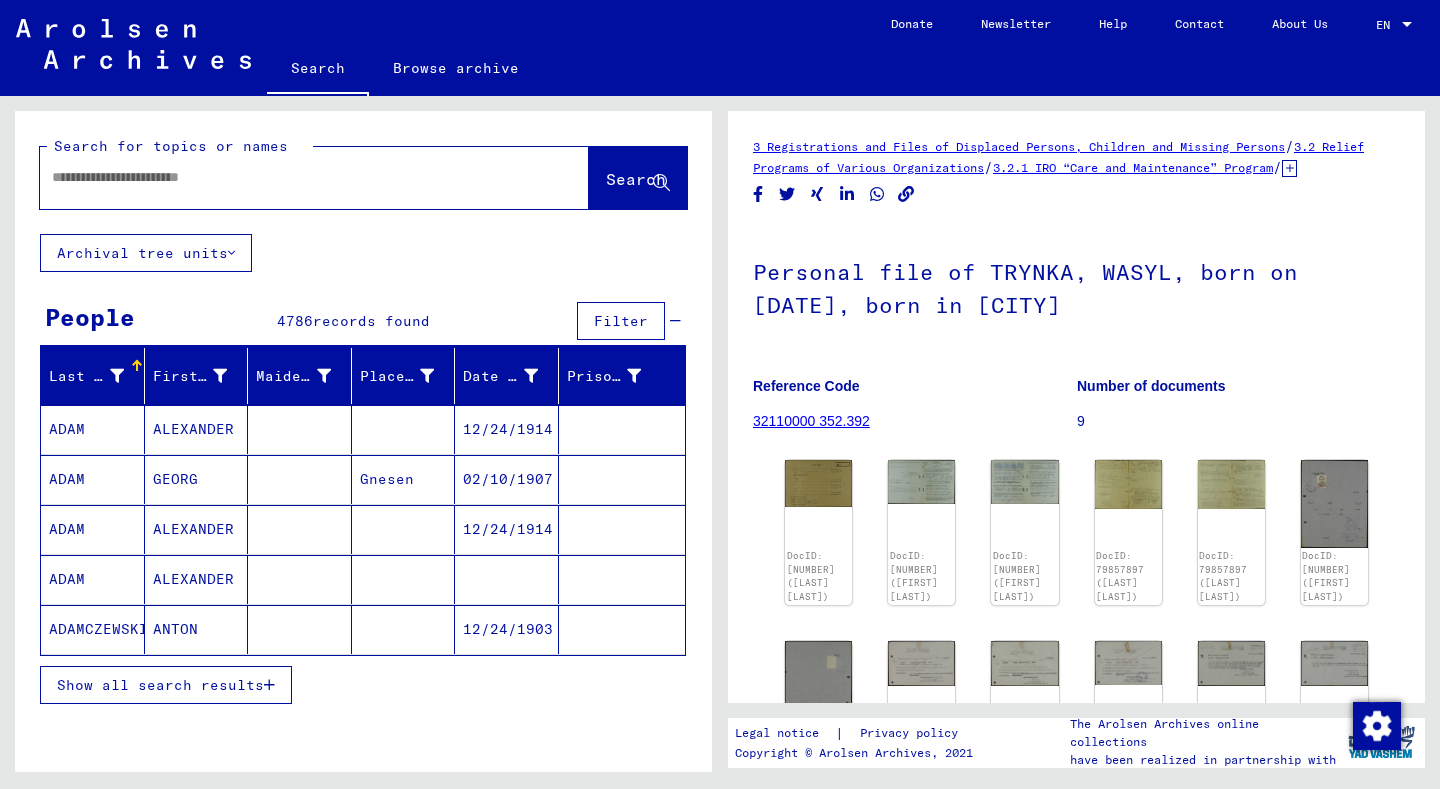 click on "Filter" at bounding box center (621, 321) 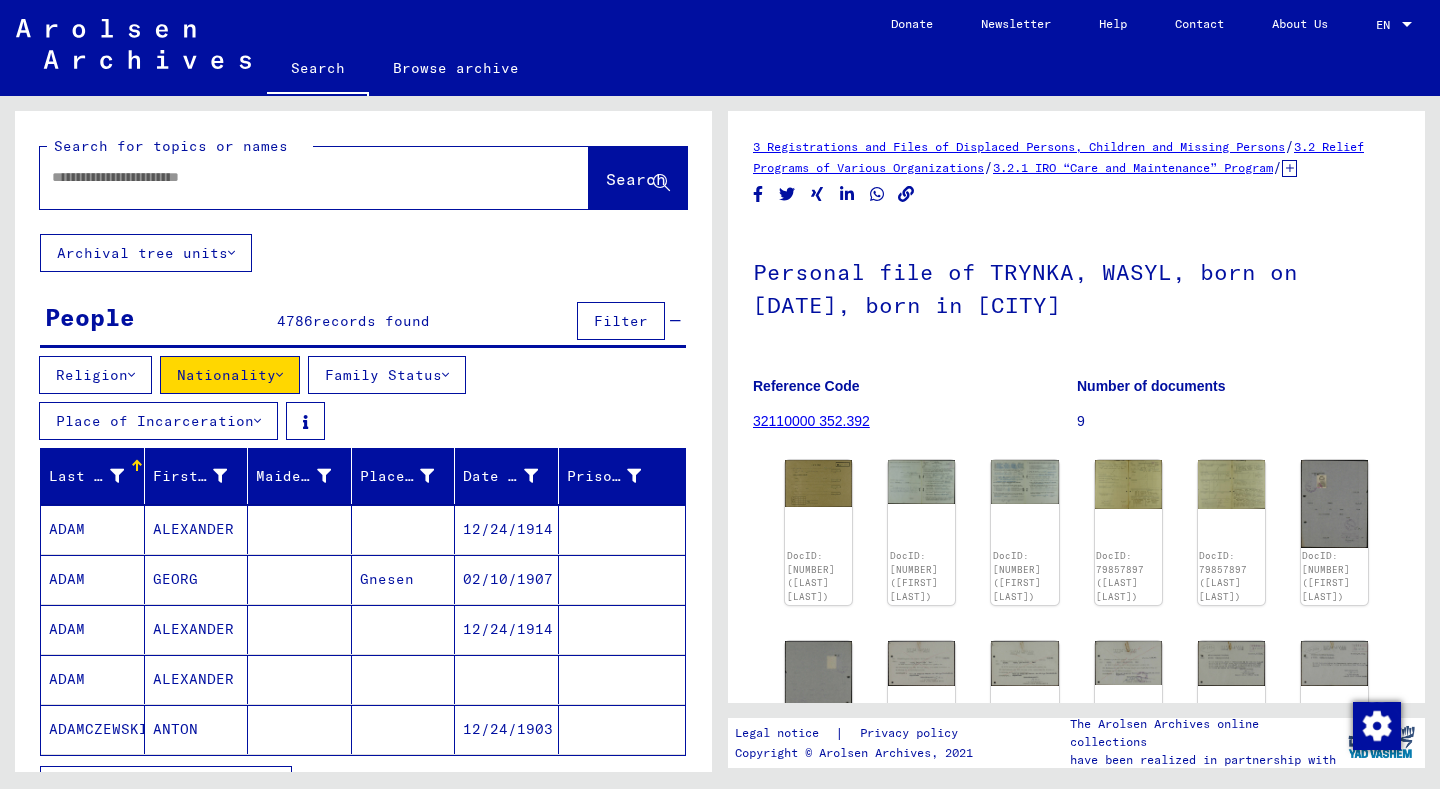 click on "First Name" at bounding box center (190, 476) 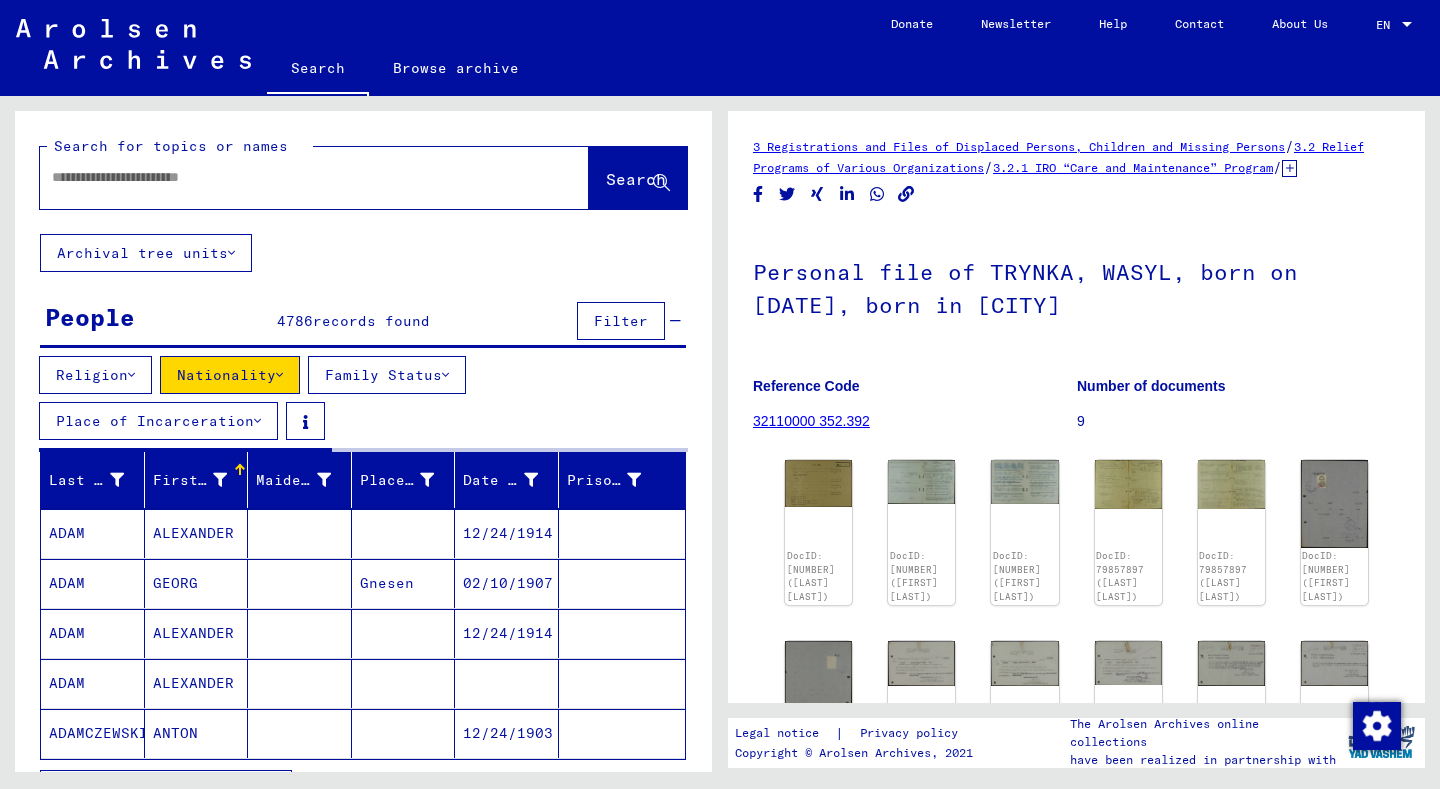 click at bounding box center (220, 480) 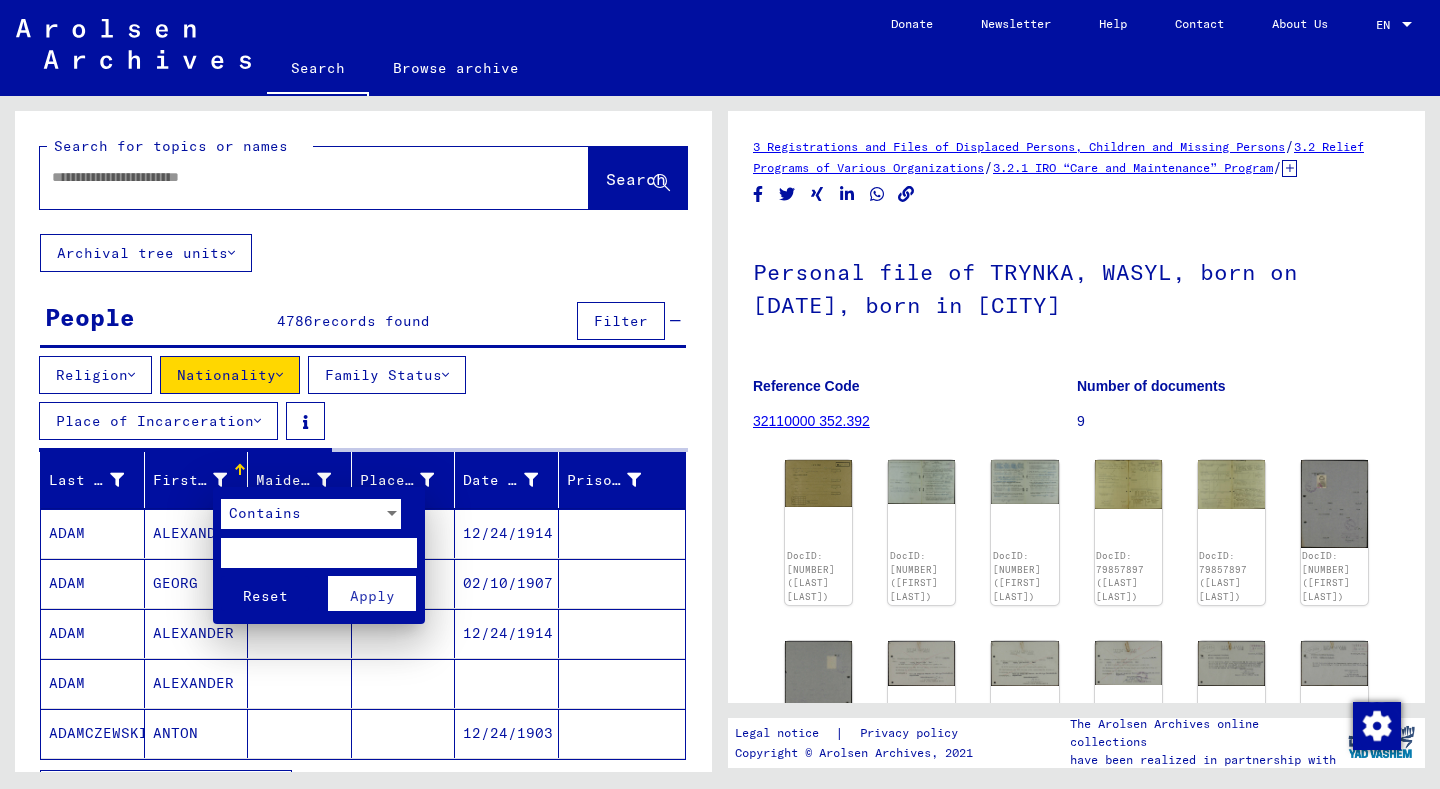 click at bounding box center [319, 553] 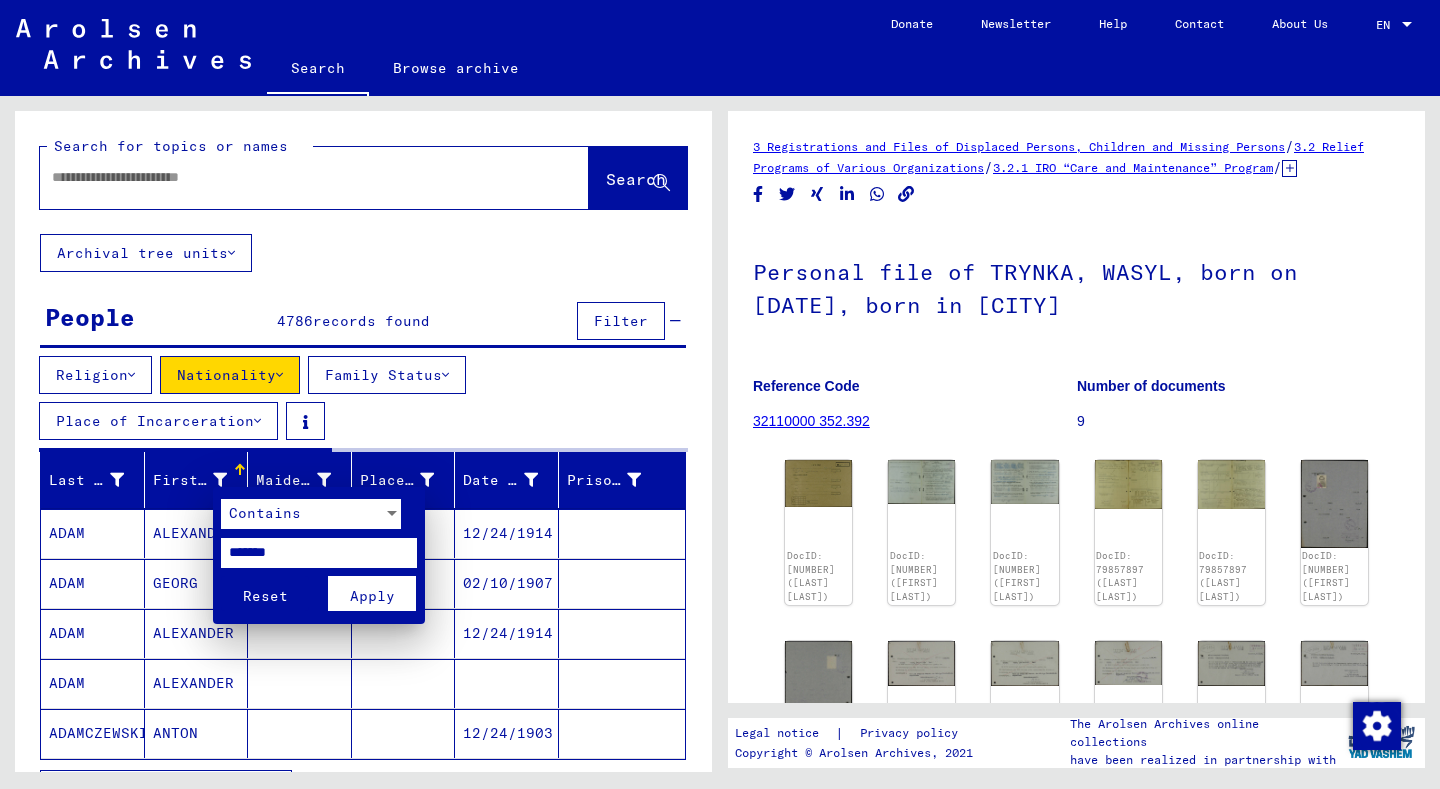 type on "*******" 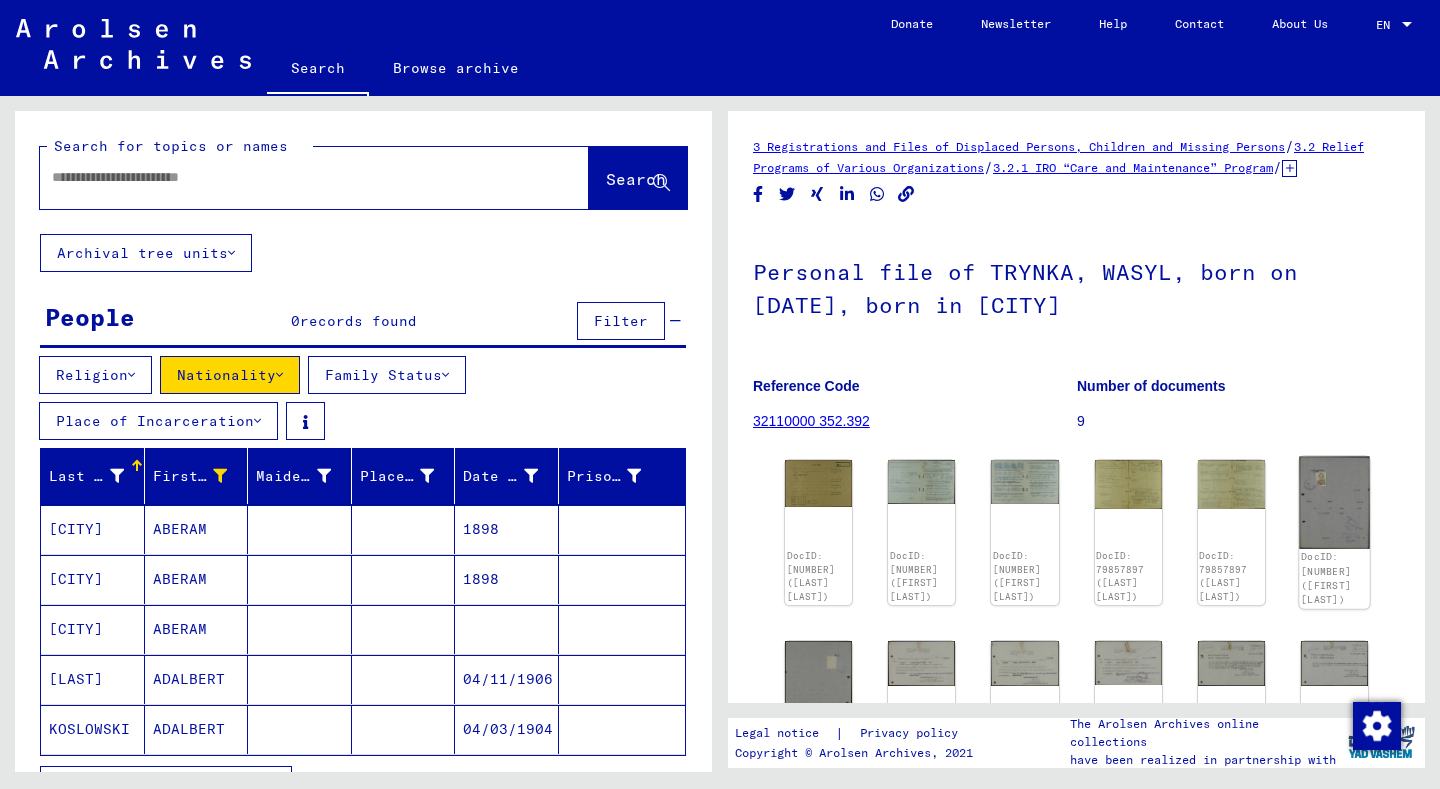 click 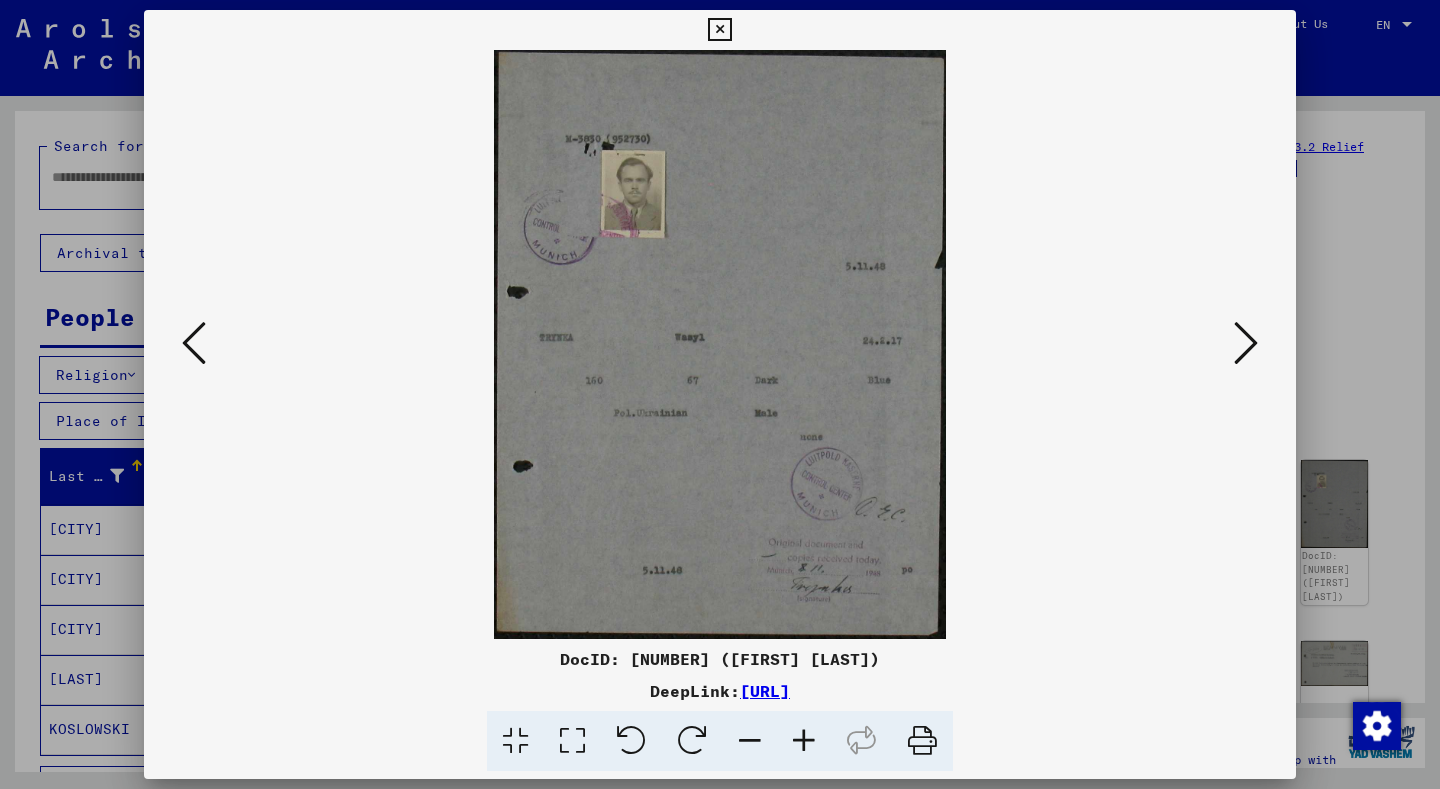 click at bounding box center (194, 343) 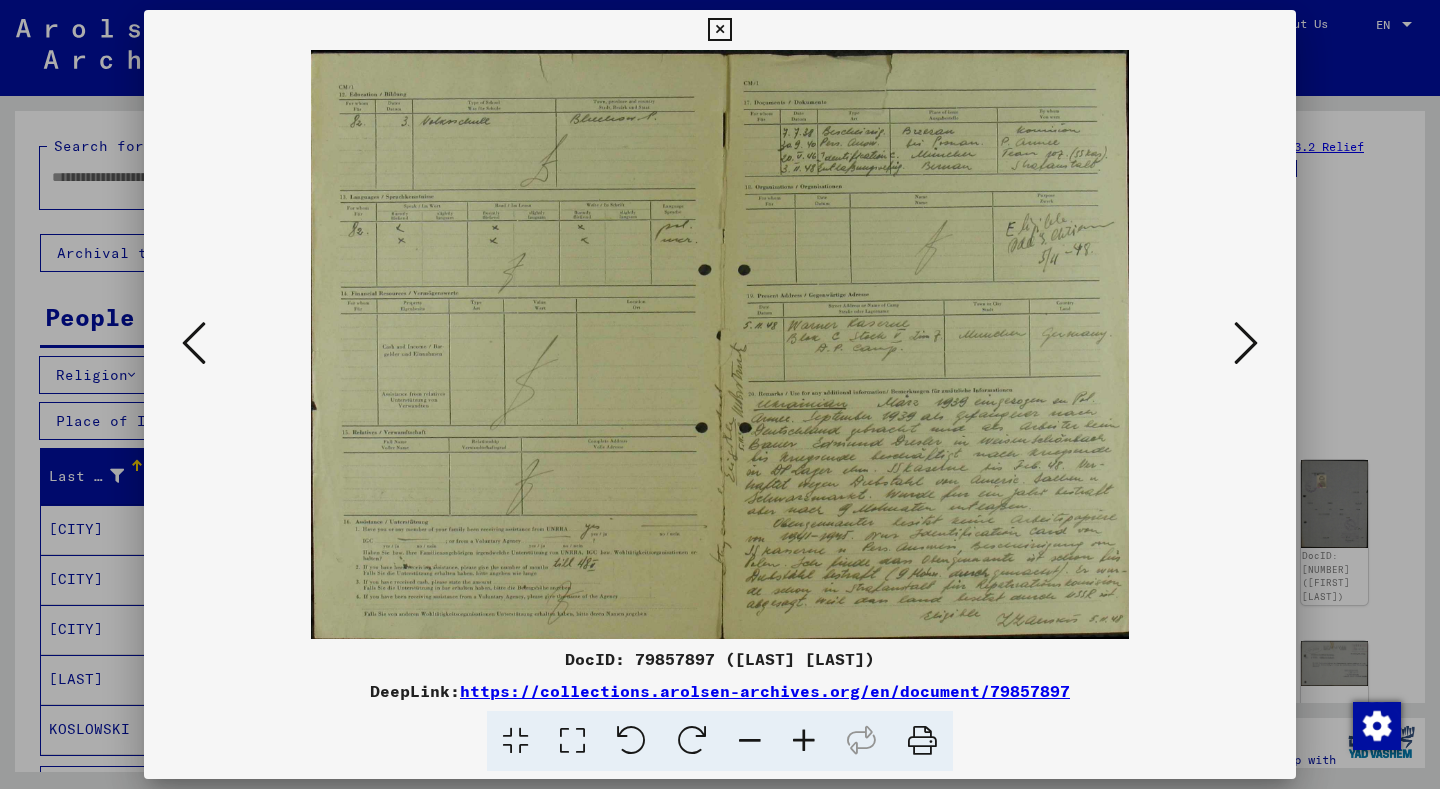 click at bounding box center [720, 344] 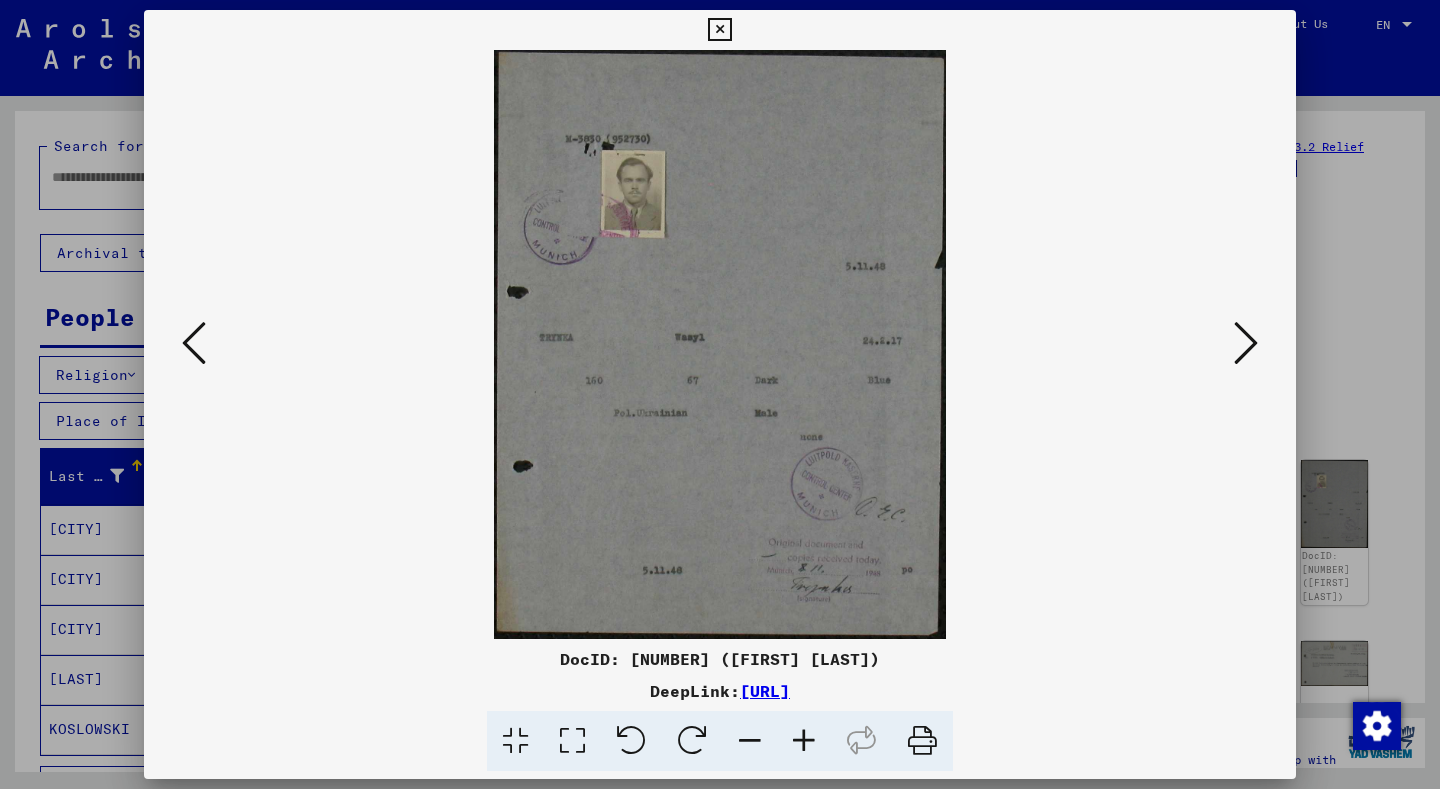 click at bounding box center [1246, 344] 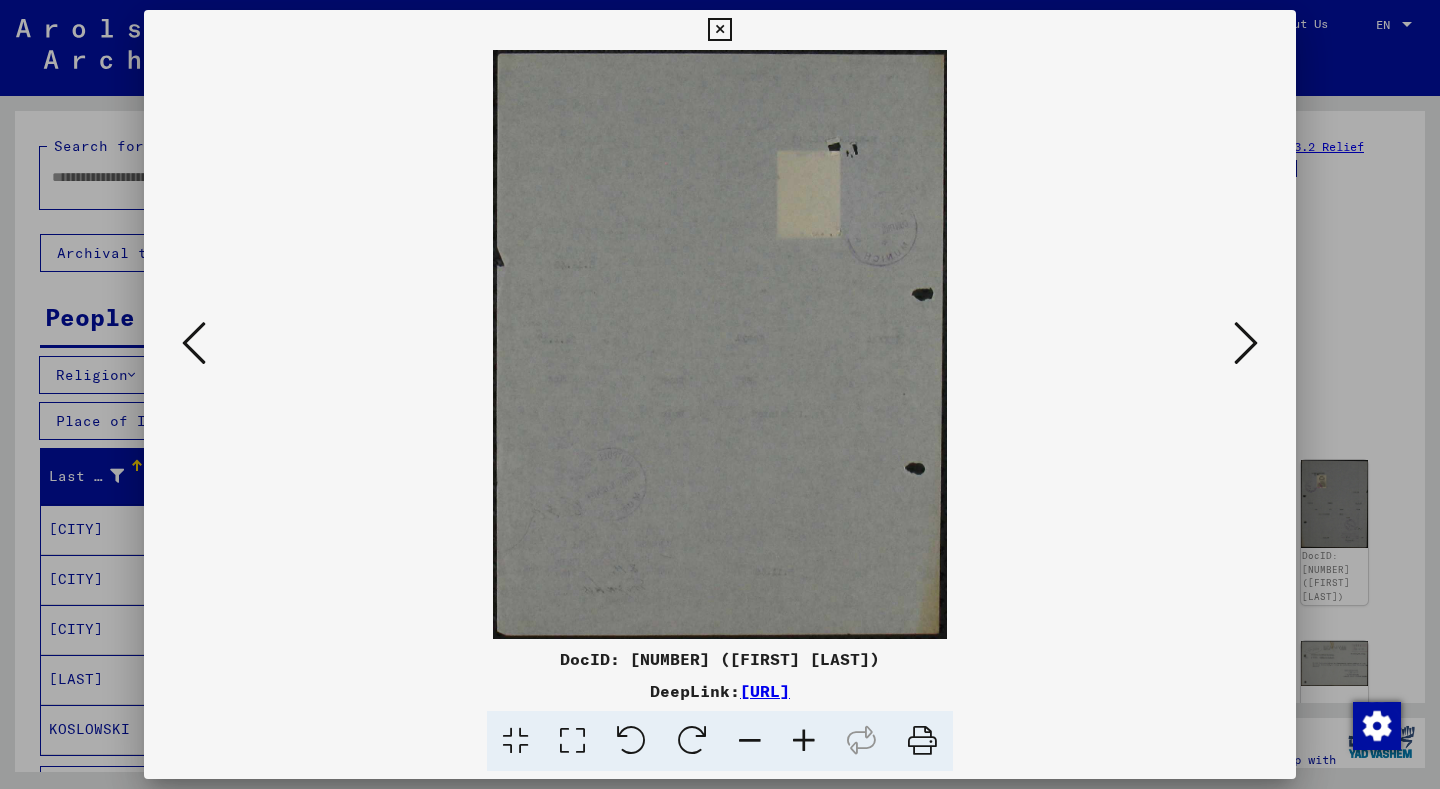 click at bounding box center [1246, 344] 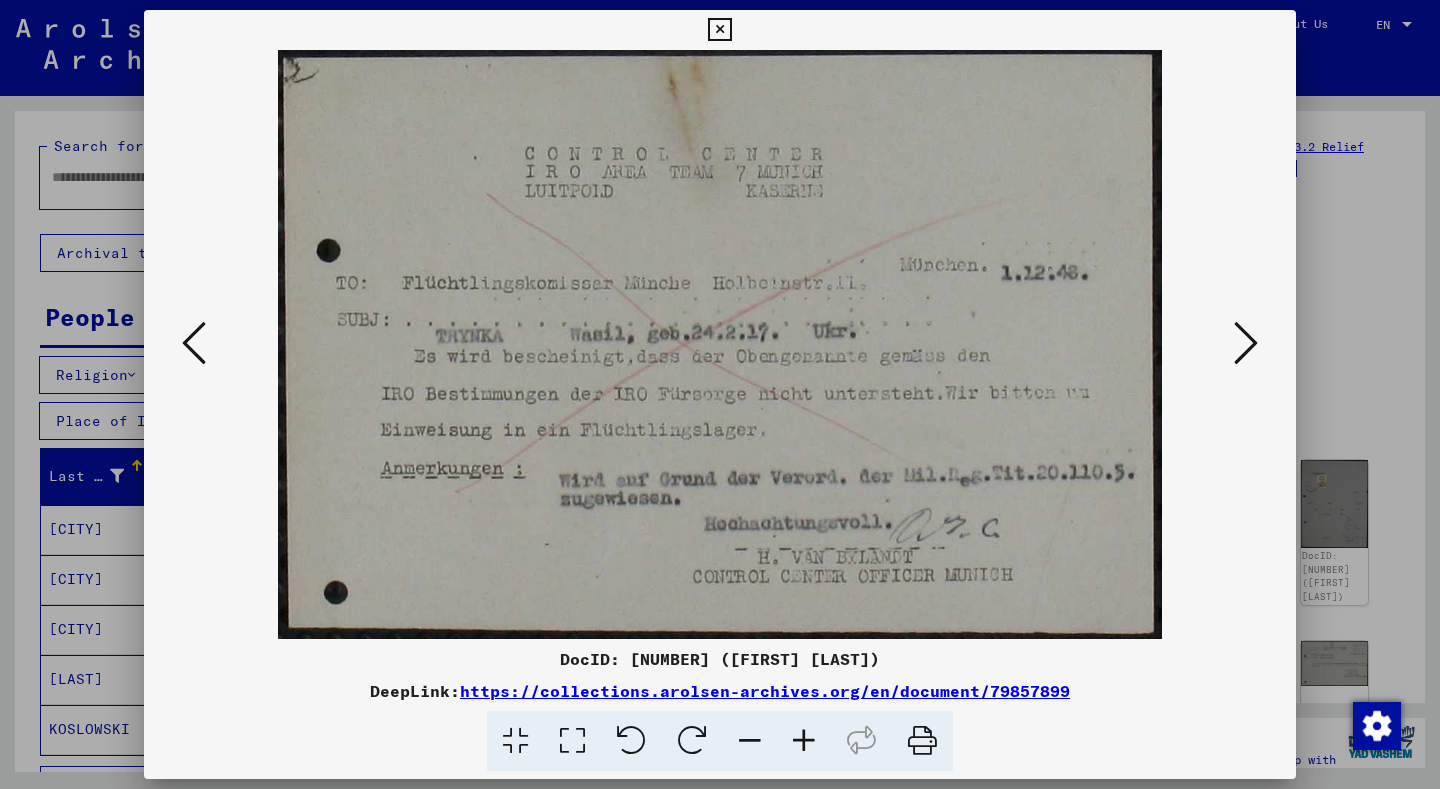 click at bounding box center [1246, 344] 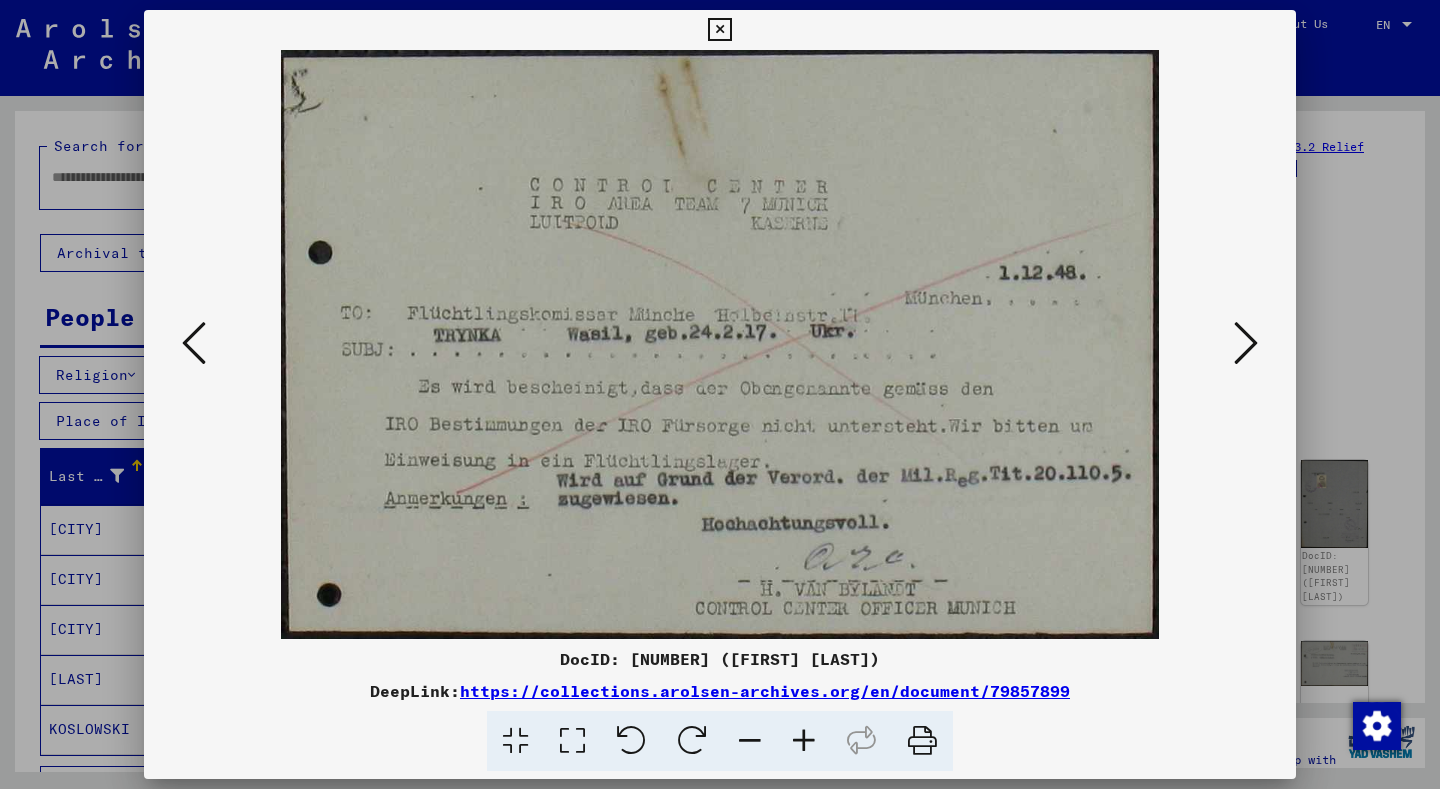 click at bounding box center [1246, 344] 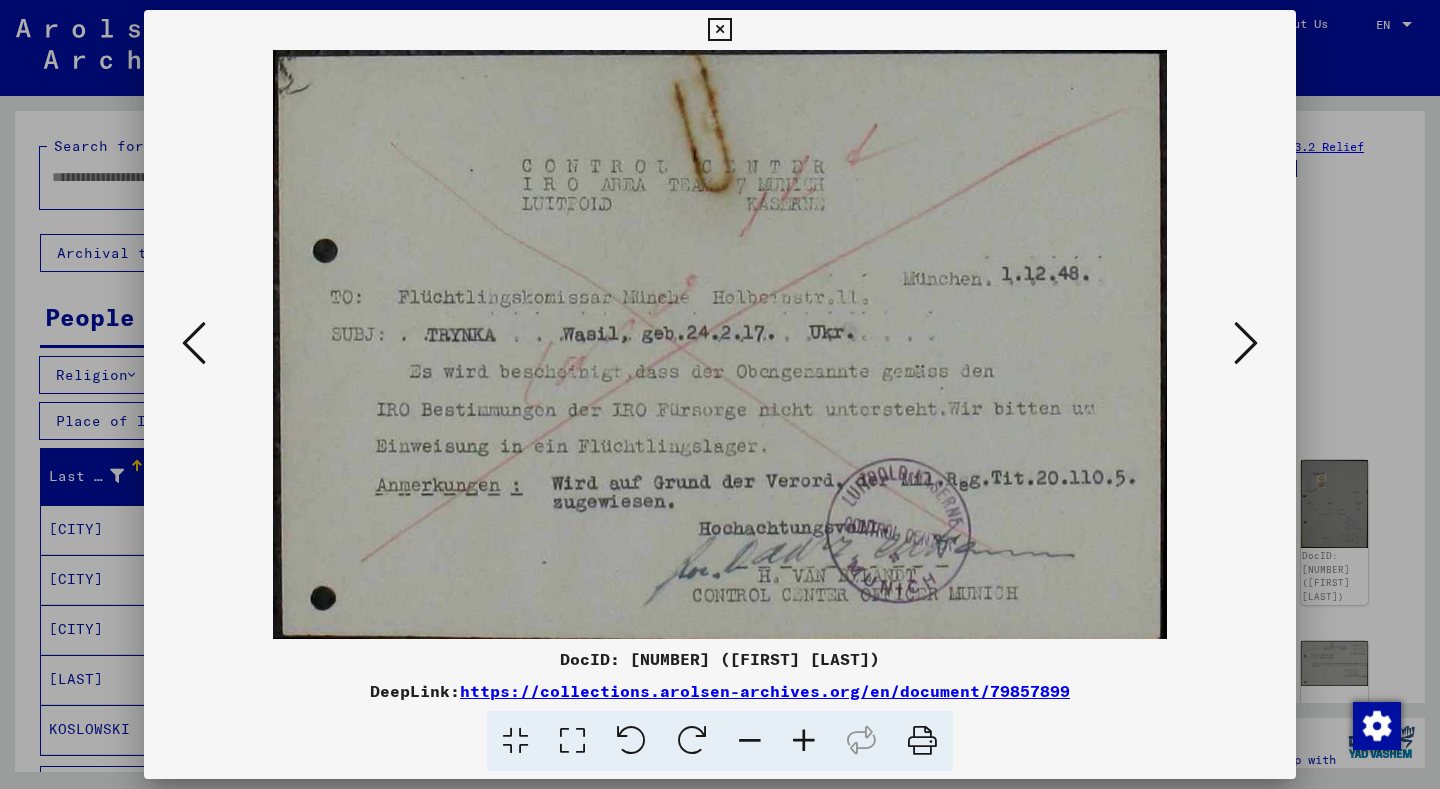 click at bounding box center (1246, 344) 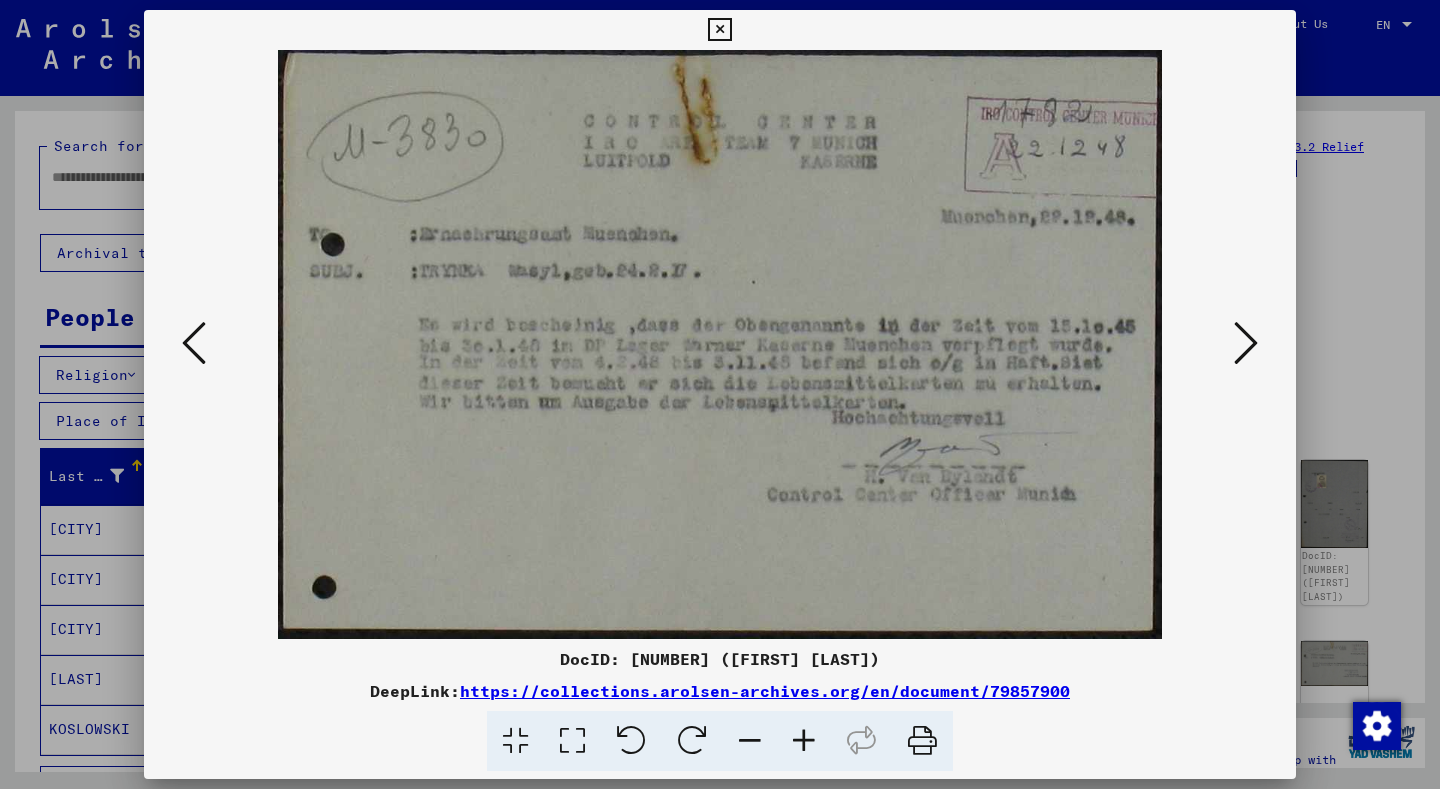 click at bounding box center (1246, 344) 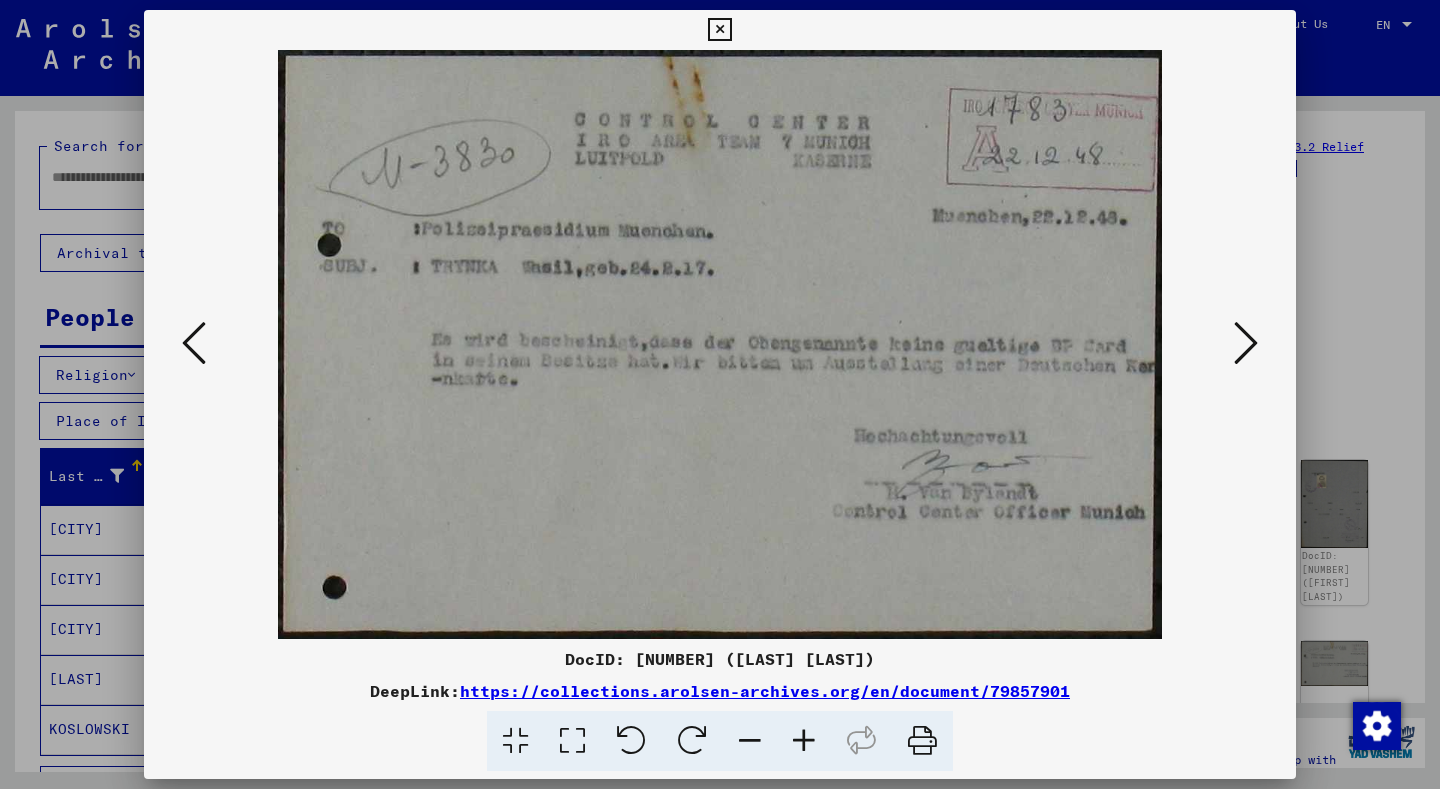 click at bounding box center (1246, 344) 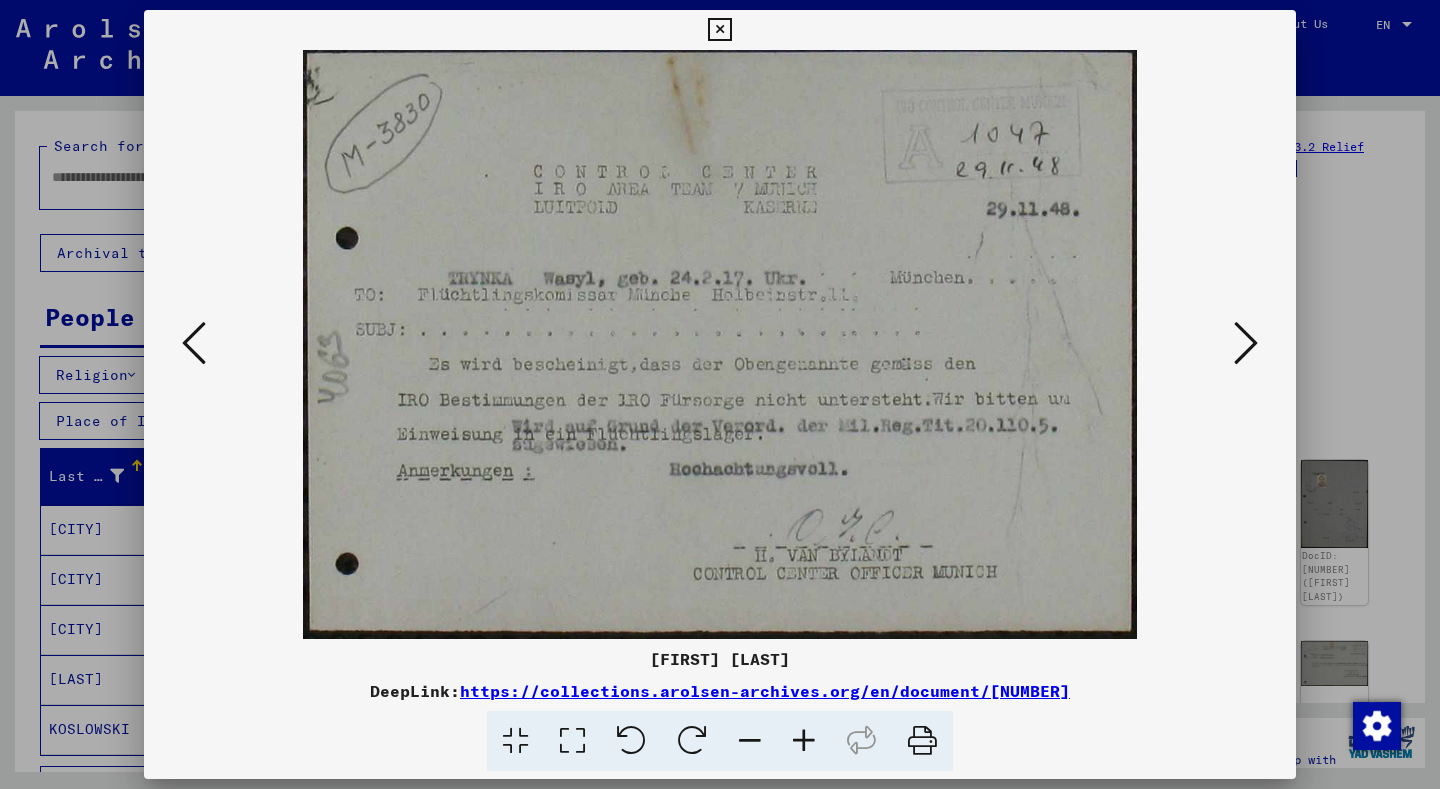 click at bounding box center (1246, 344) 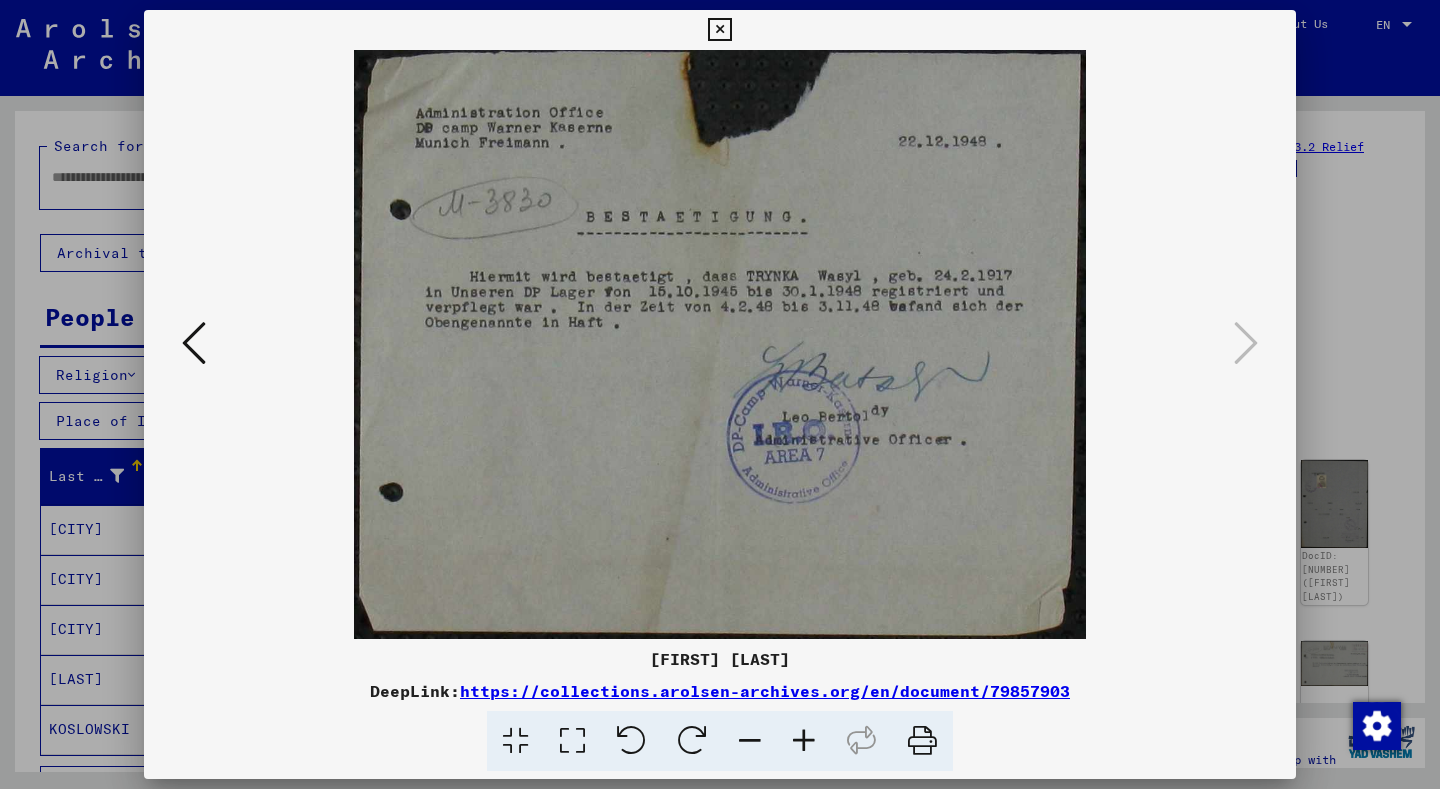 click at bounding box center [1246, 343] 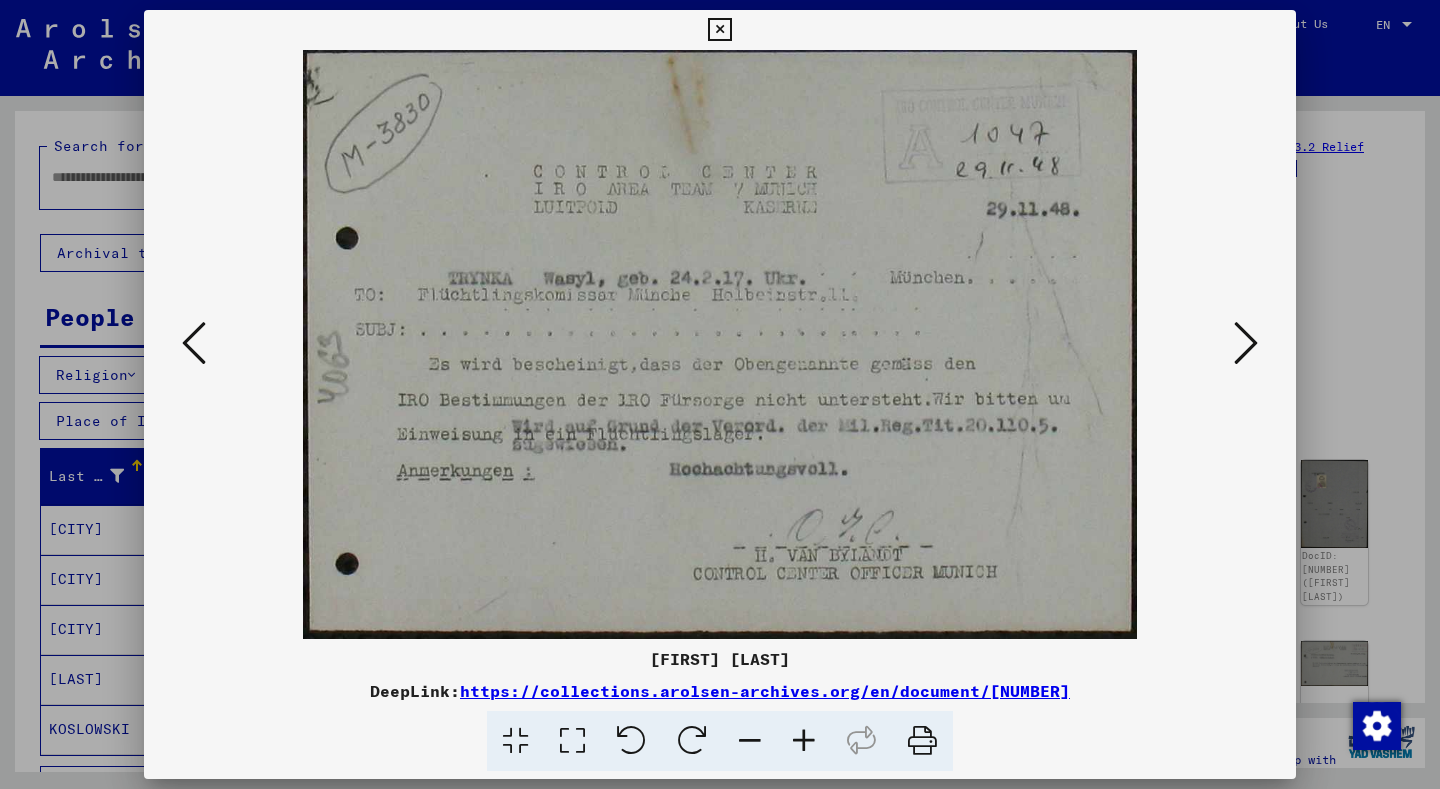 click at bounding box center (194, 343) 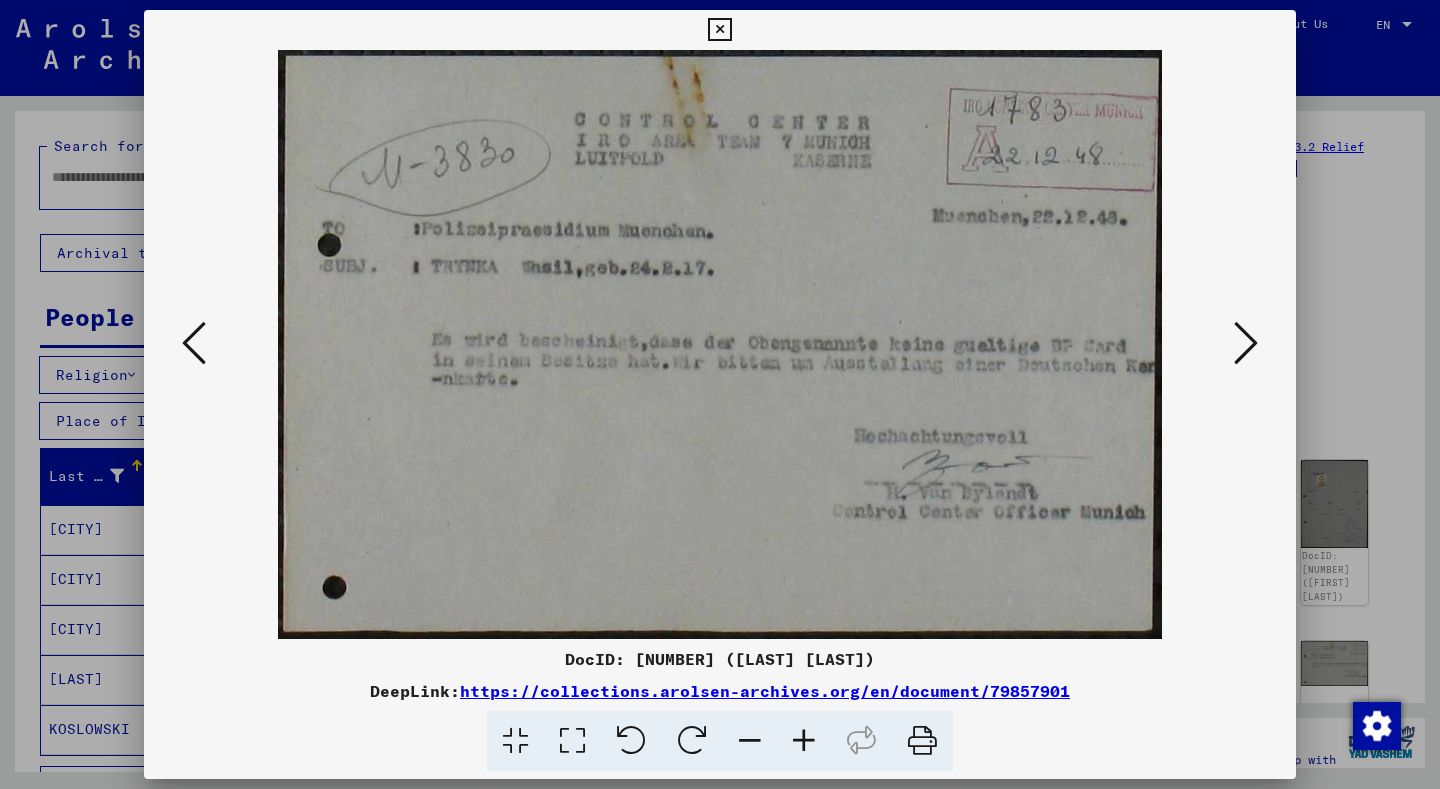 click at bounding box center (194, 343) 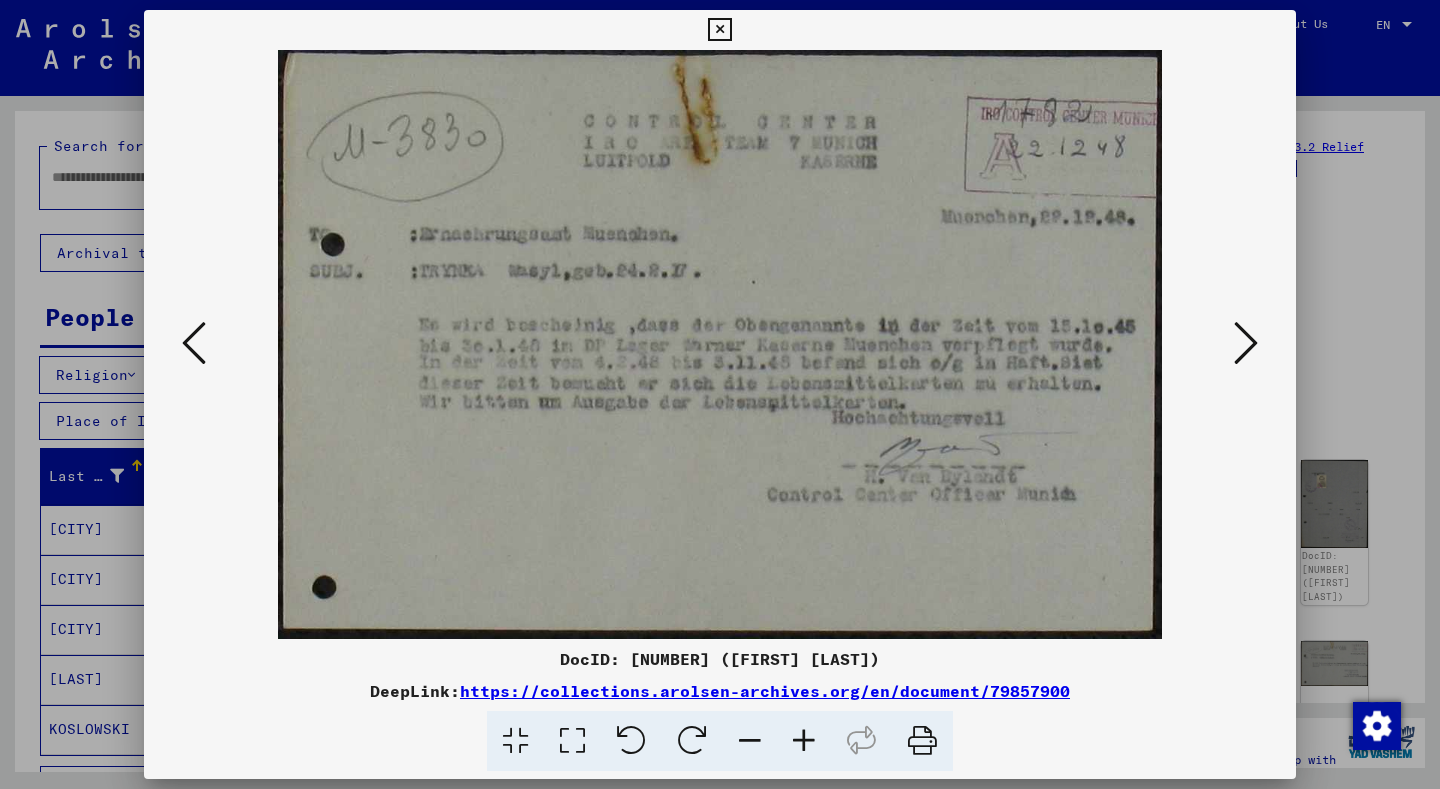 click at bounding box center (194, 343) 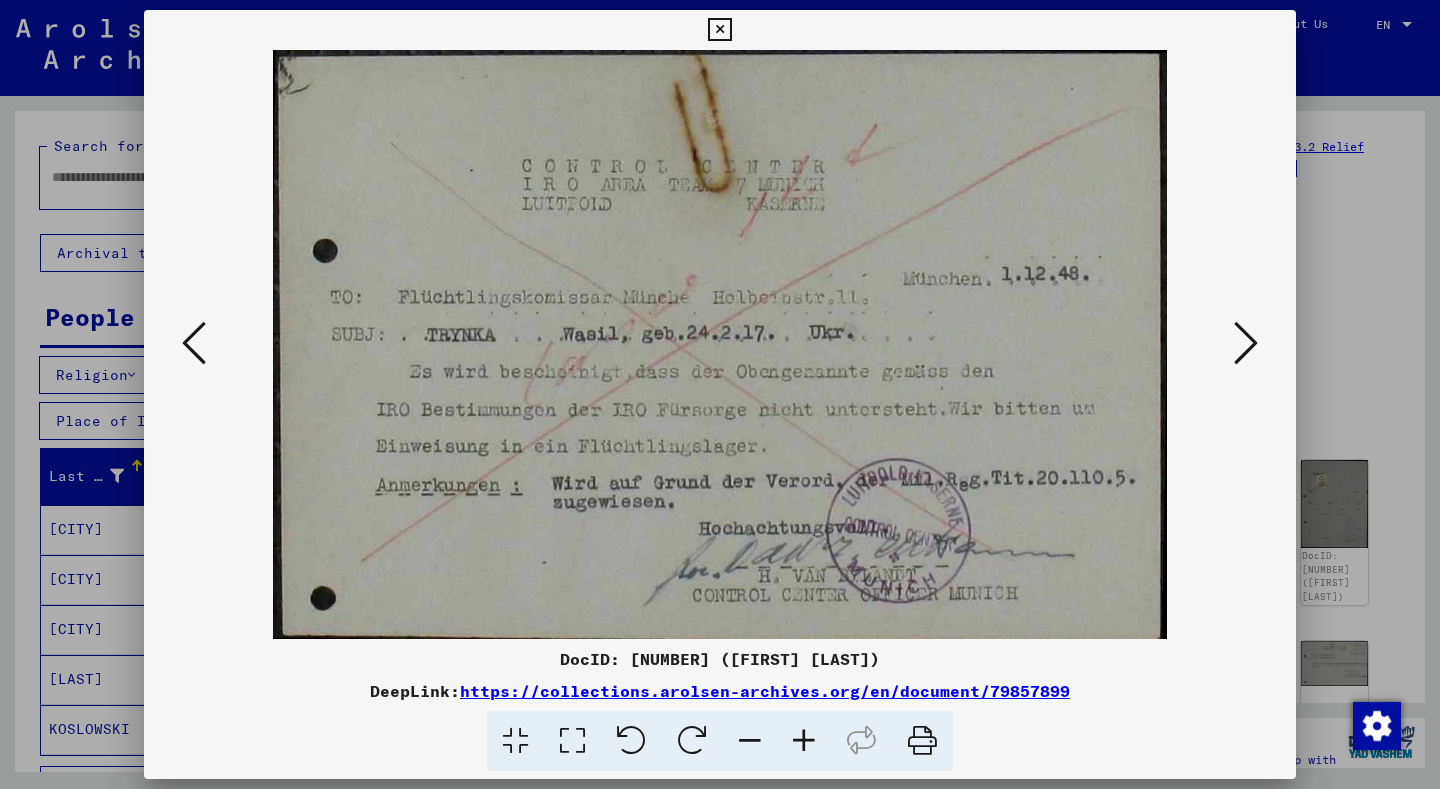 click at bounding box center (194, 343) 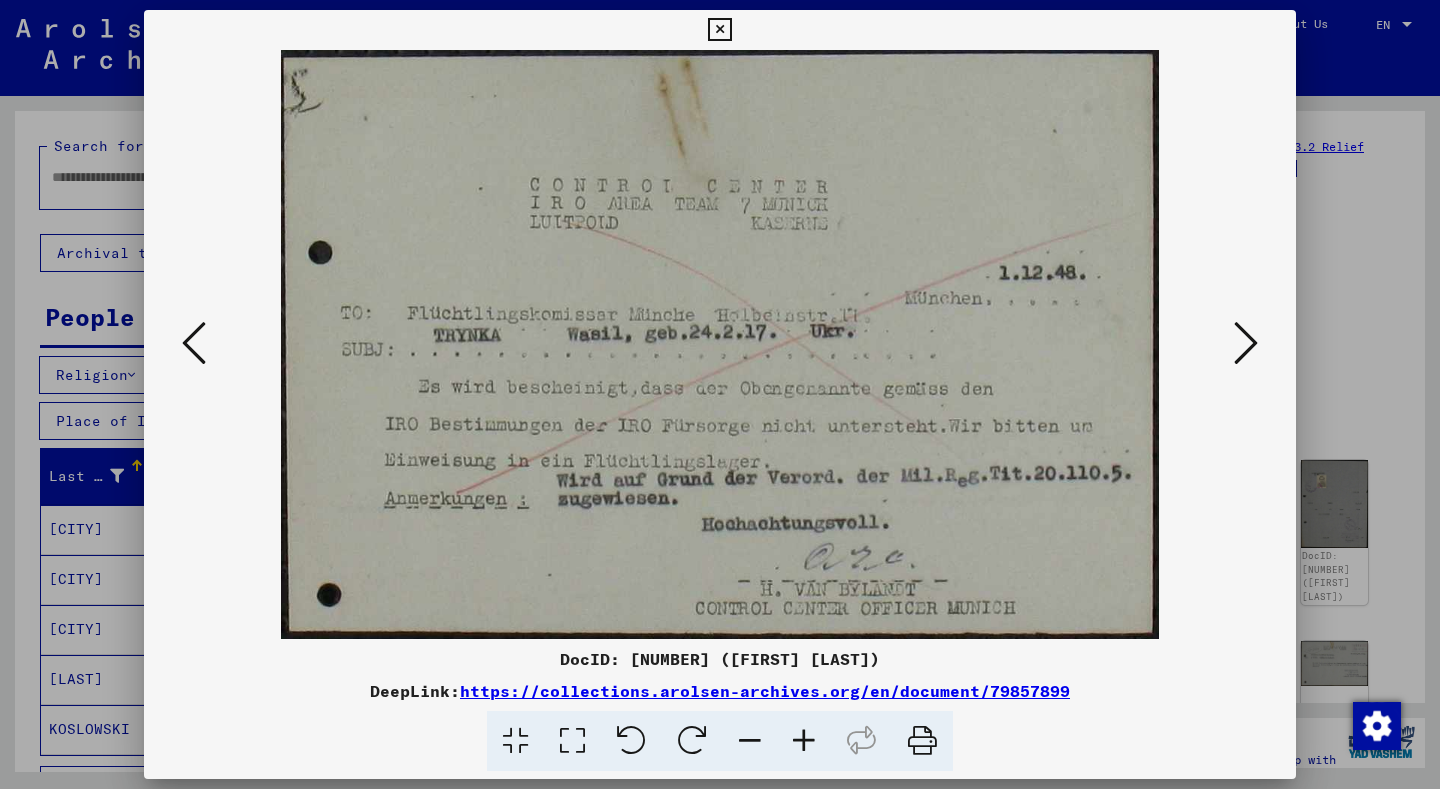 click at bounding box center (194, 343) 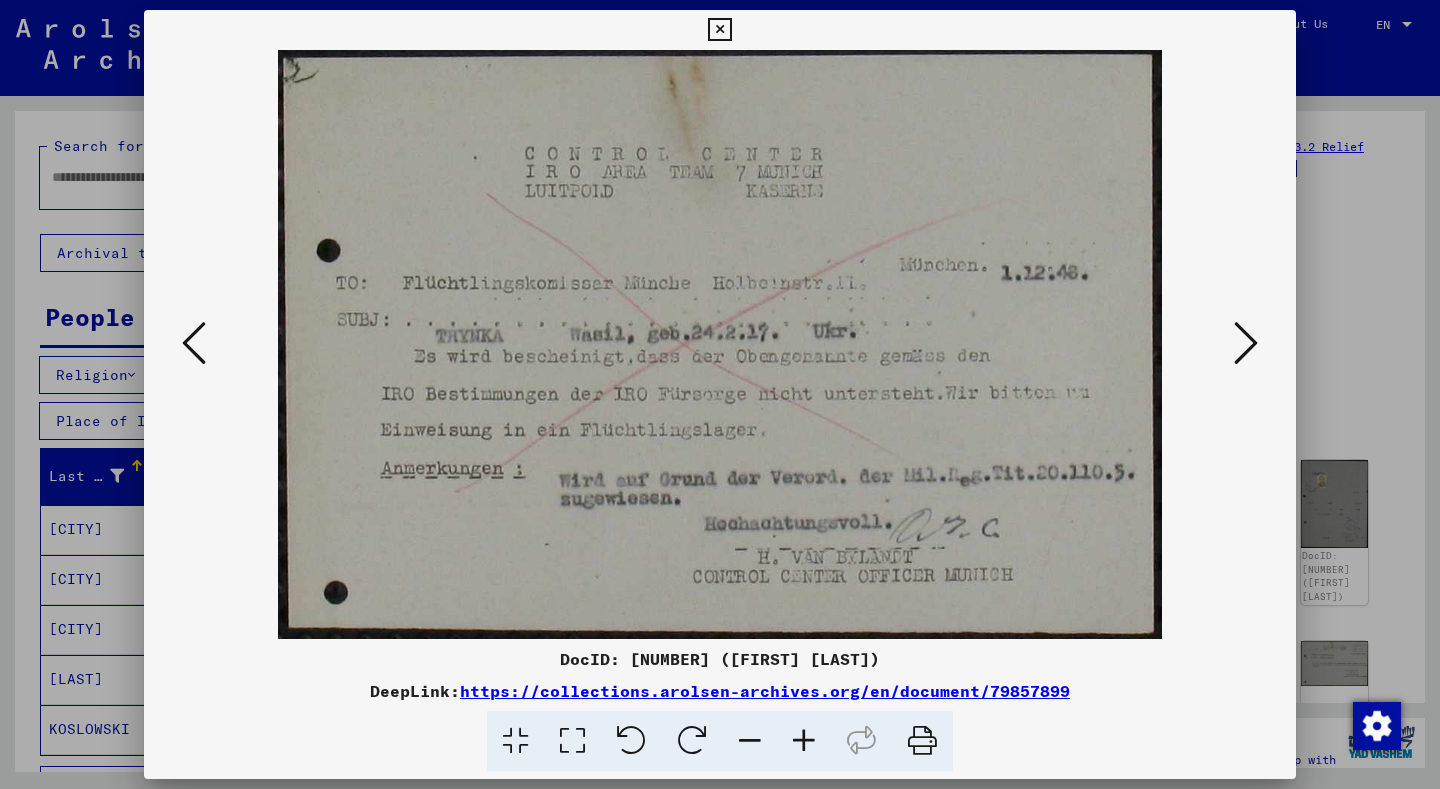 click at bounding box center (194, 343) 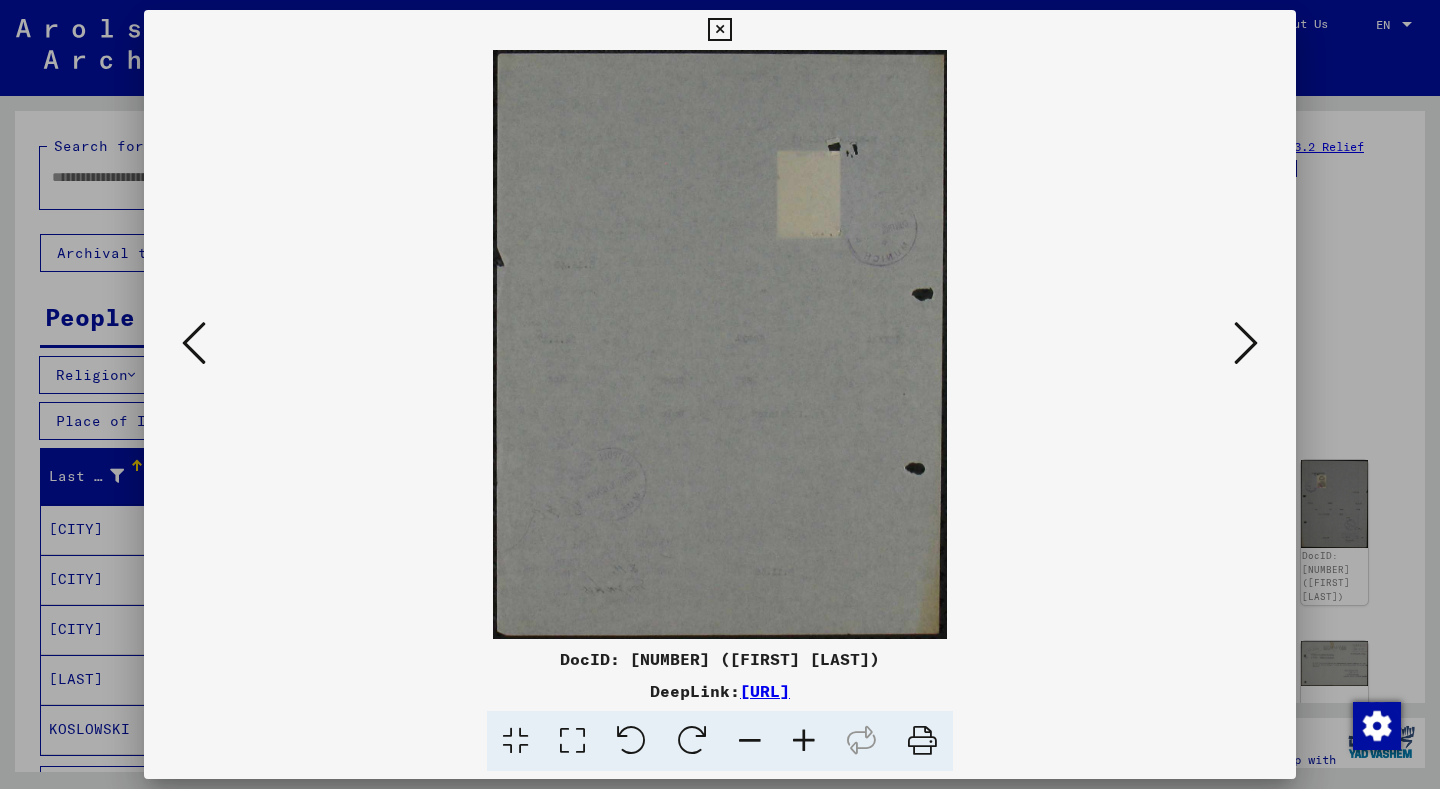 click at bounding box center [194, 343] 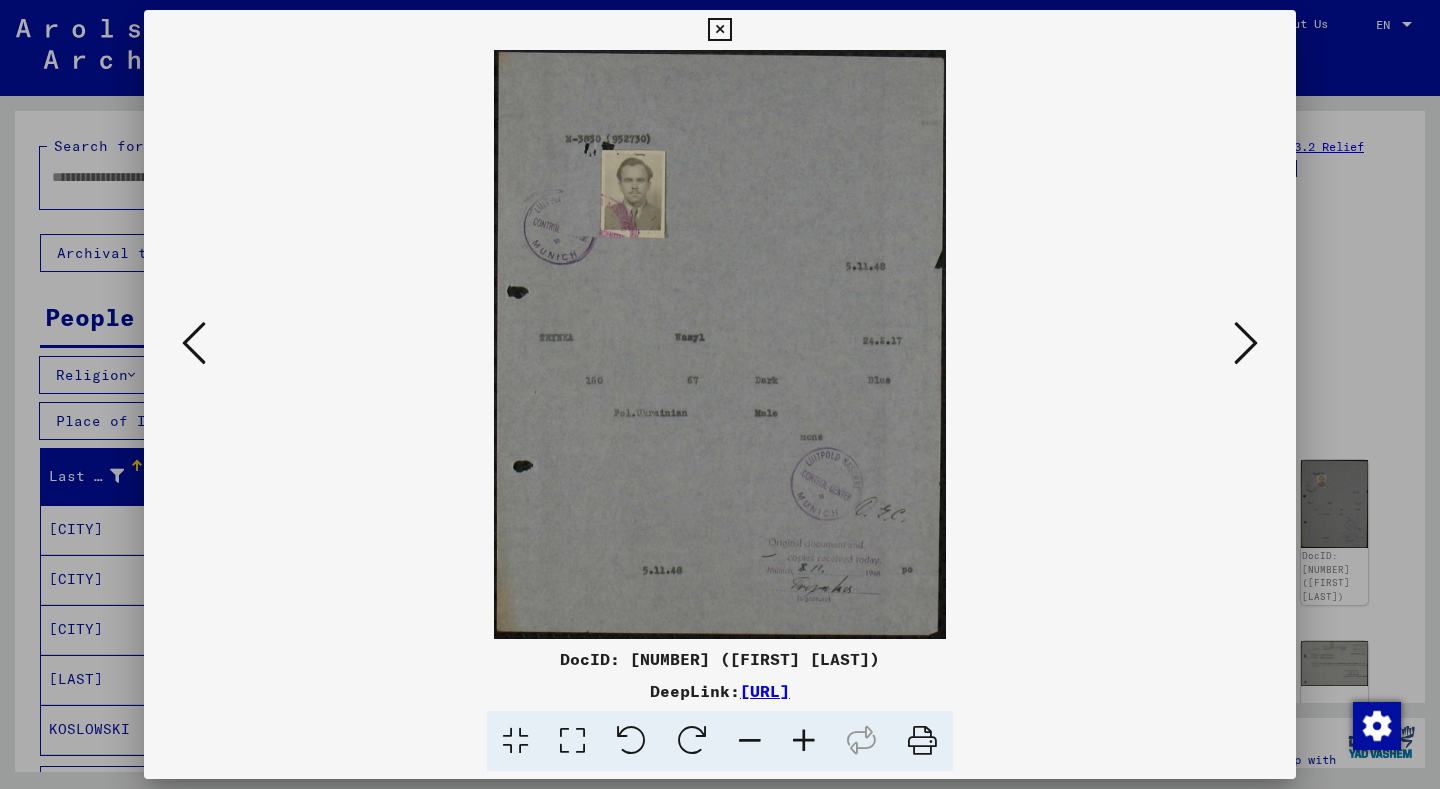 click at bounding box center (719, 30) 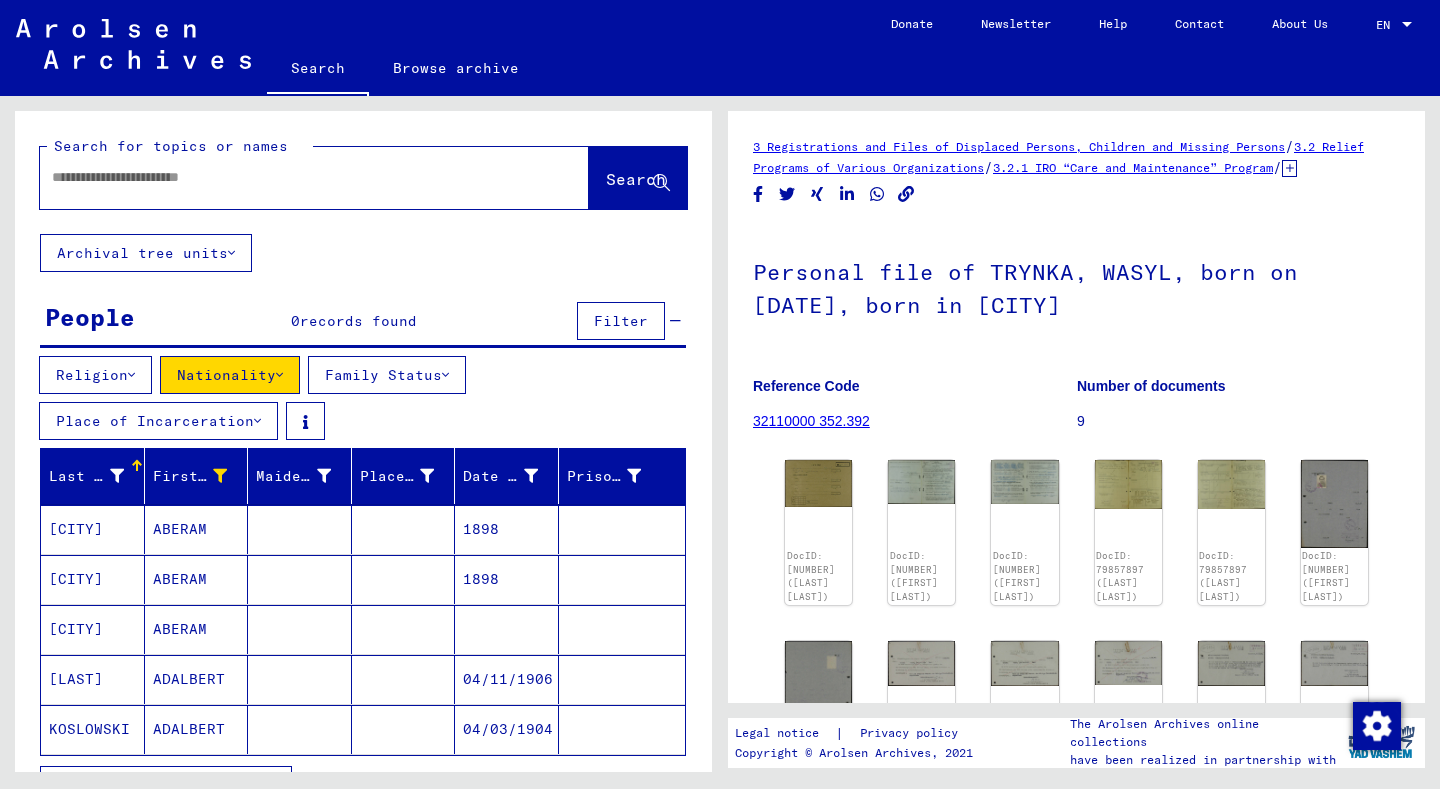 scroll, scrollTop: 213, scrollLeft: 0, axis: vertical 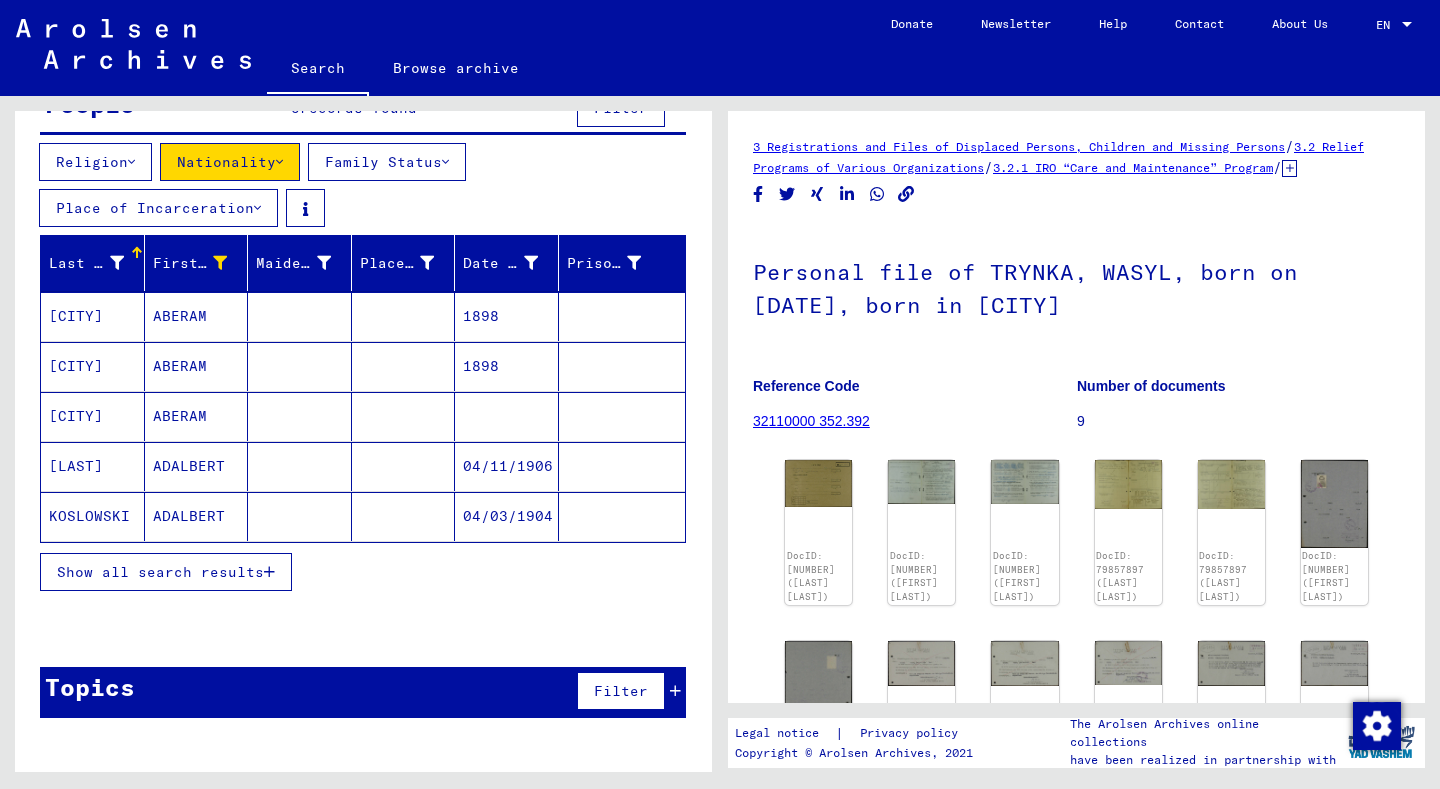 click on "Show all search results" at bounding box center [160, 572] 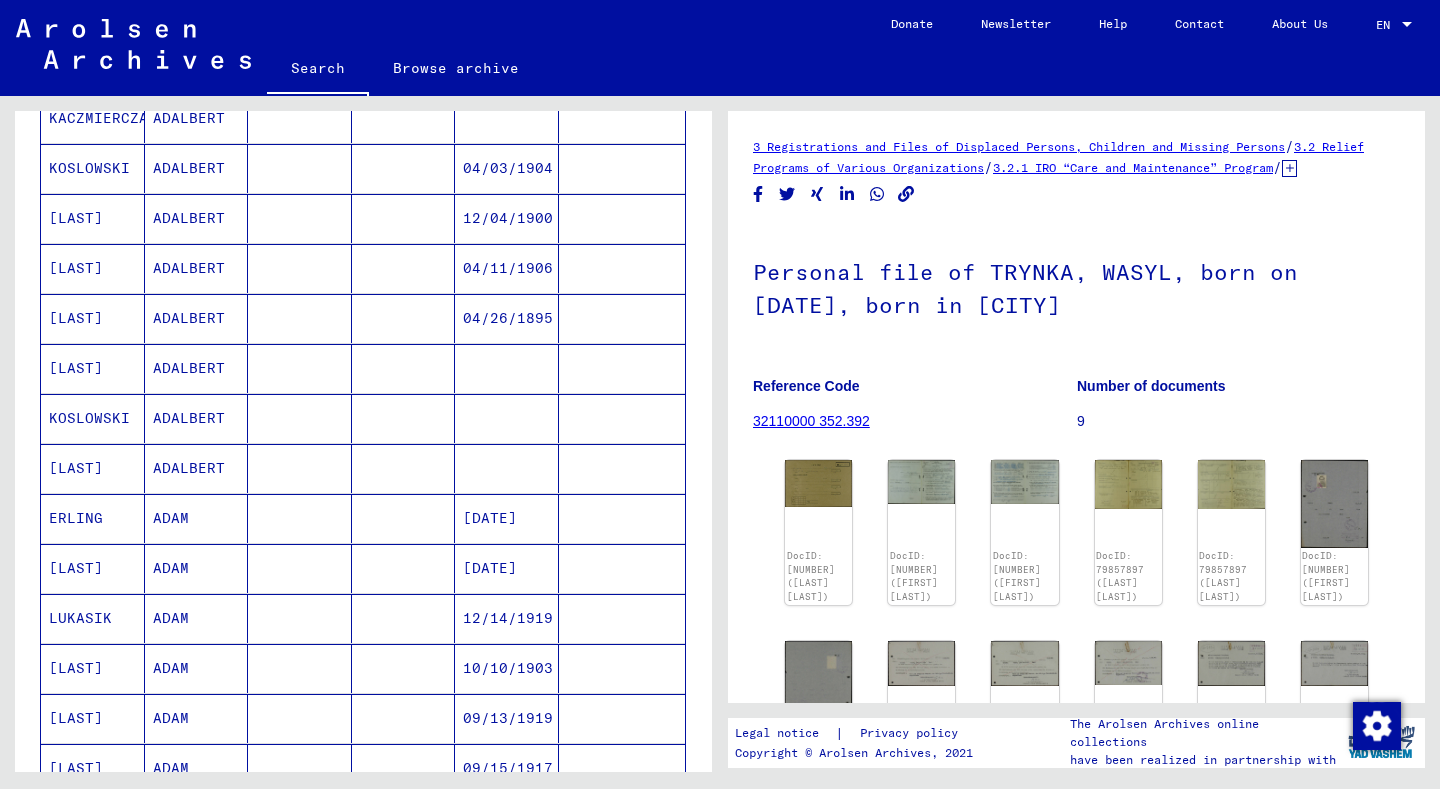scroll, scrollTop: 1269, scrollLeft: 0, axis: vertical 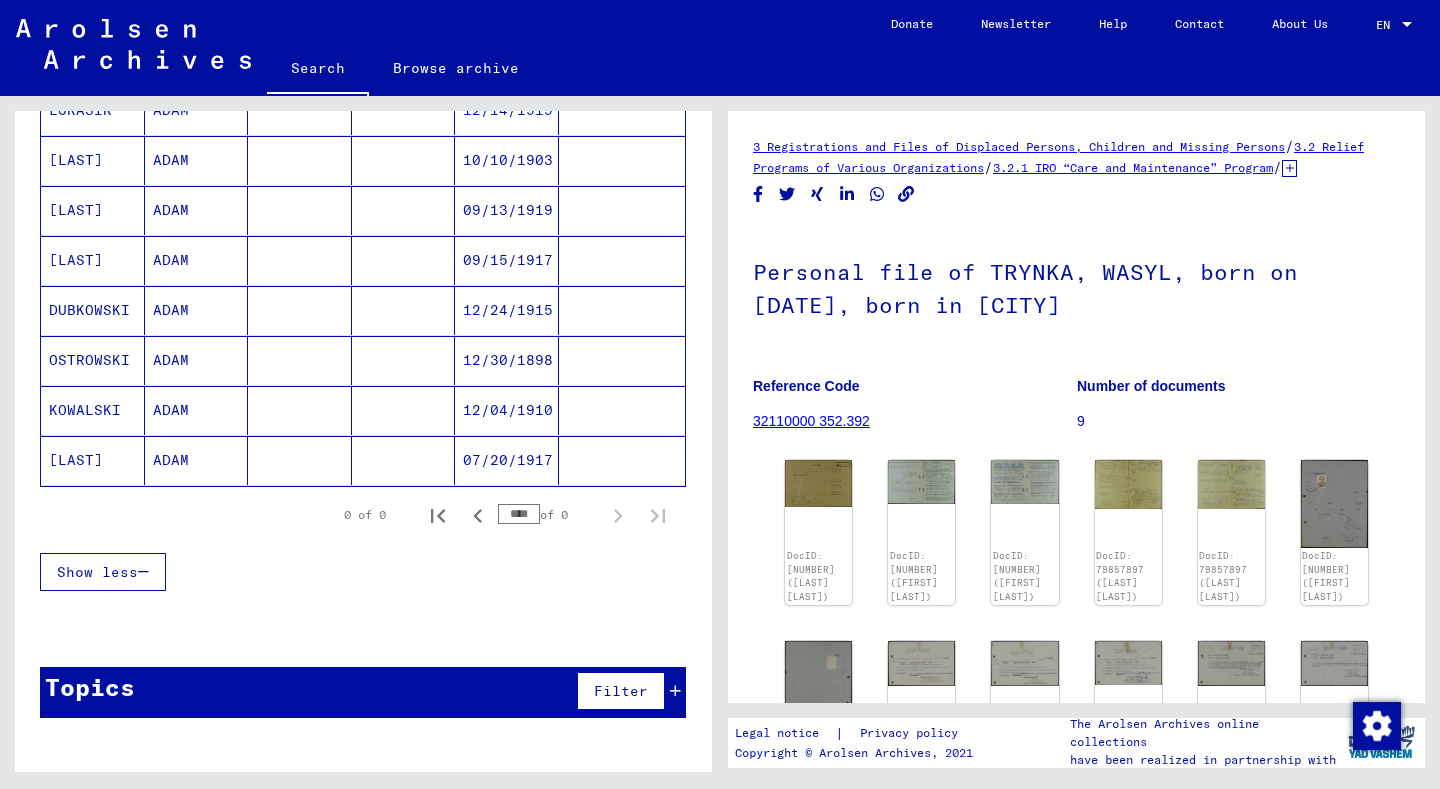 click on "Show less" at bounding box center [363, 572] 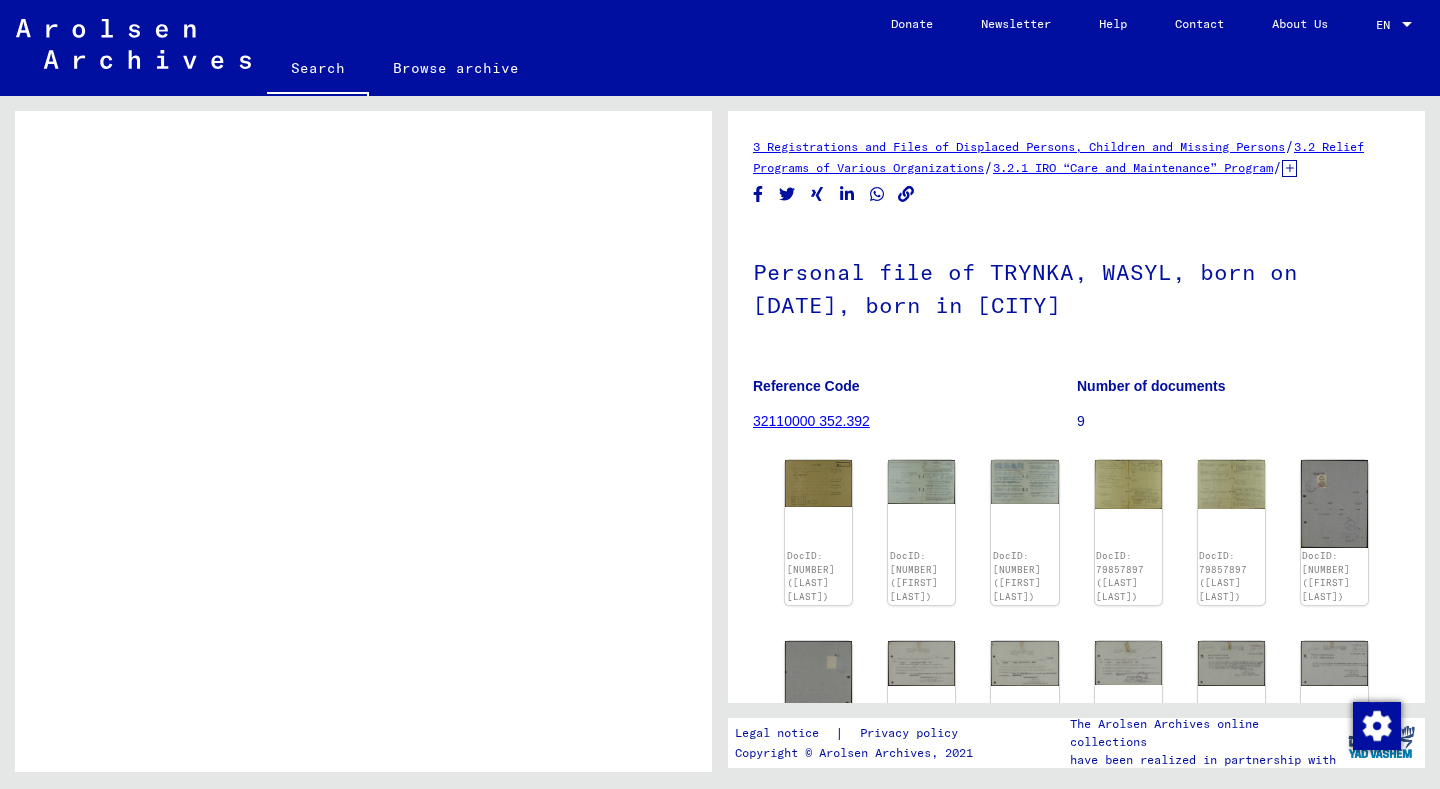 click on "Search" 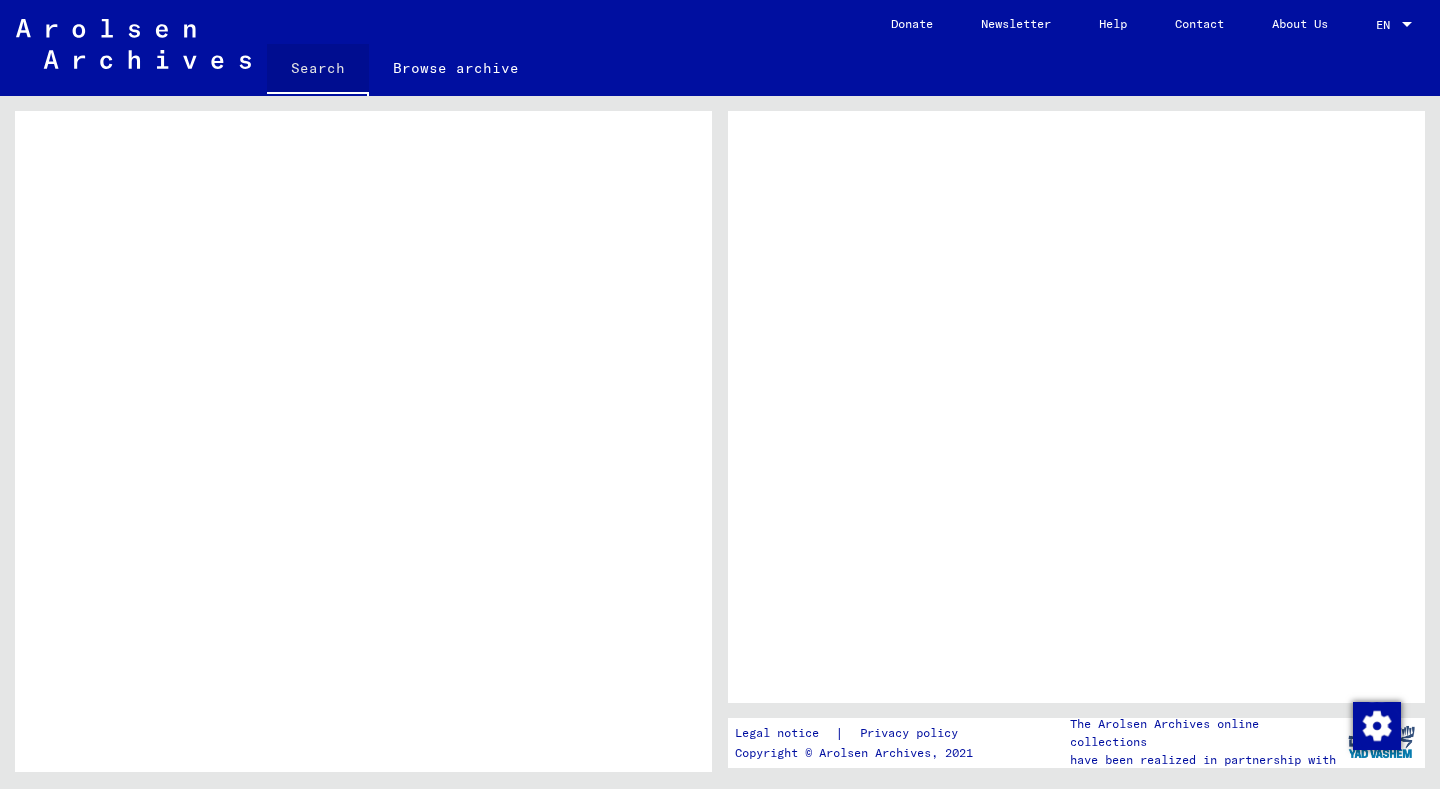 scroll, scrollTop: 1057, scrollLeft: 0, axis: vertical 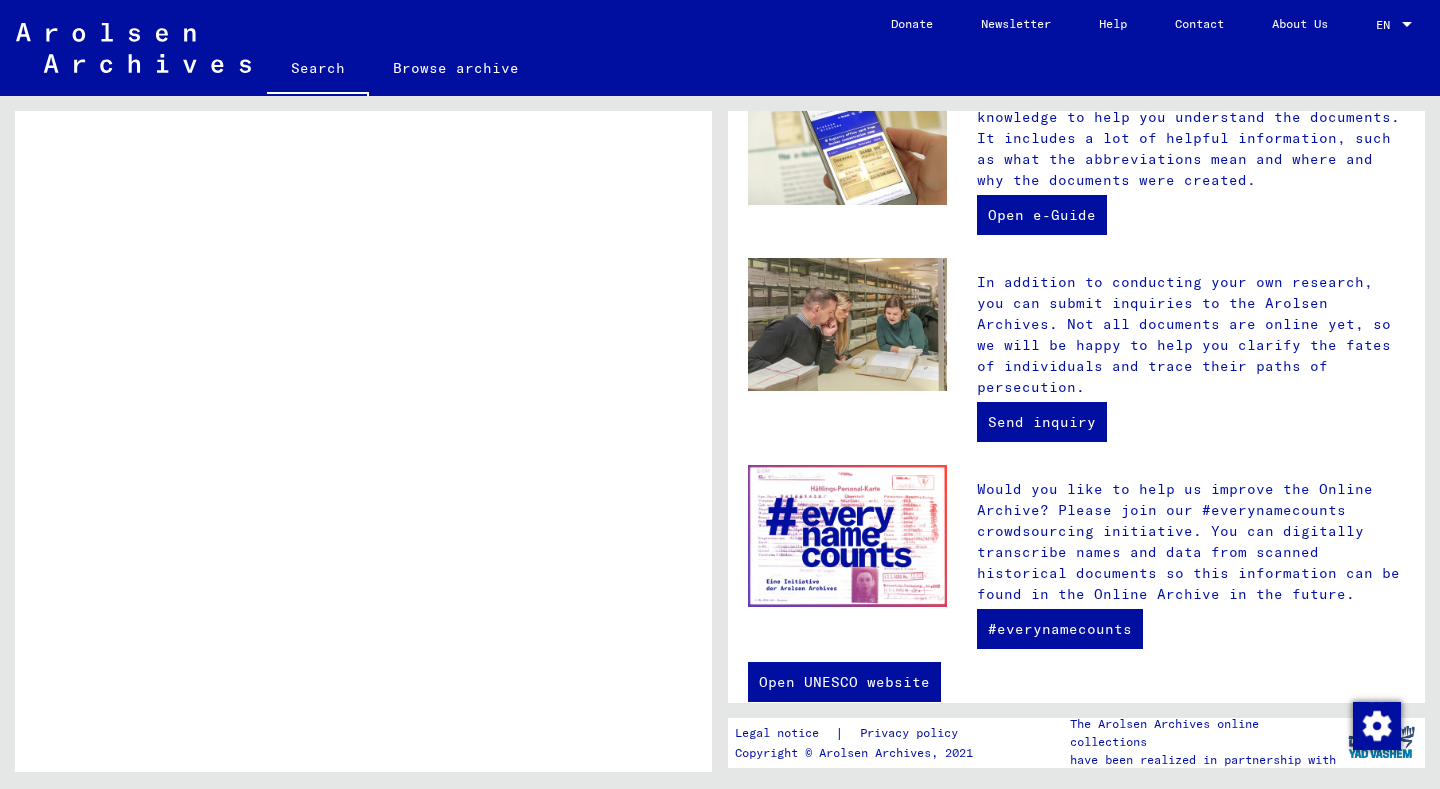 click 